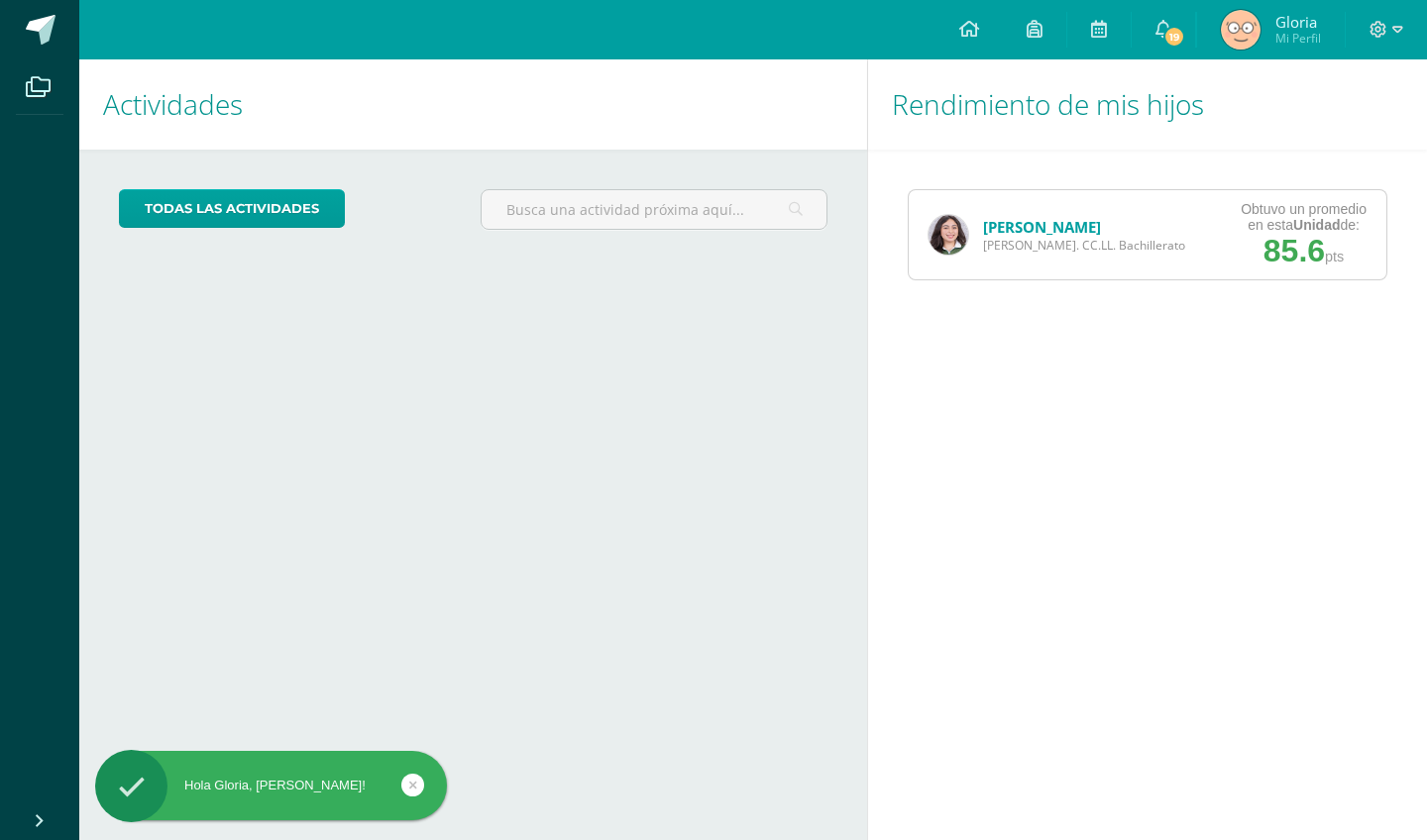 scroll, scrollTop: 0, scrollLeft: 0, axis: both 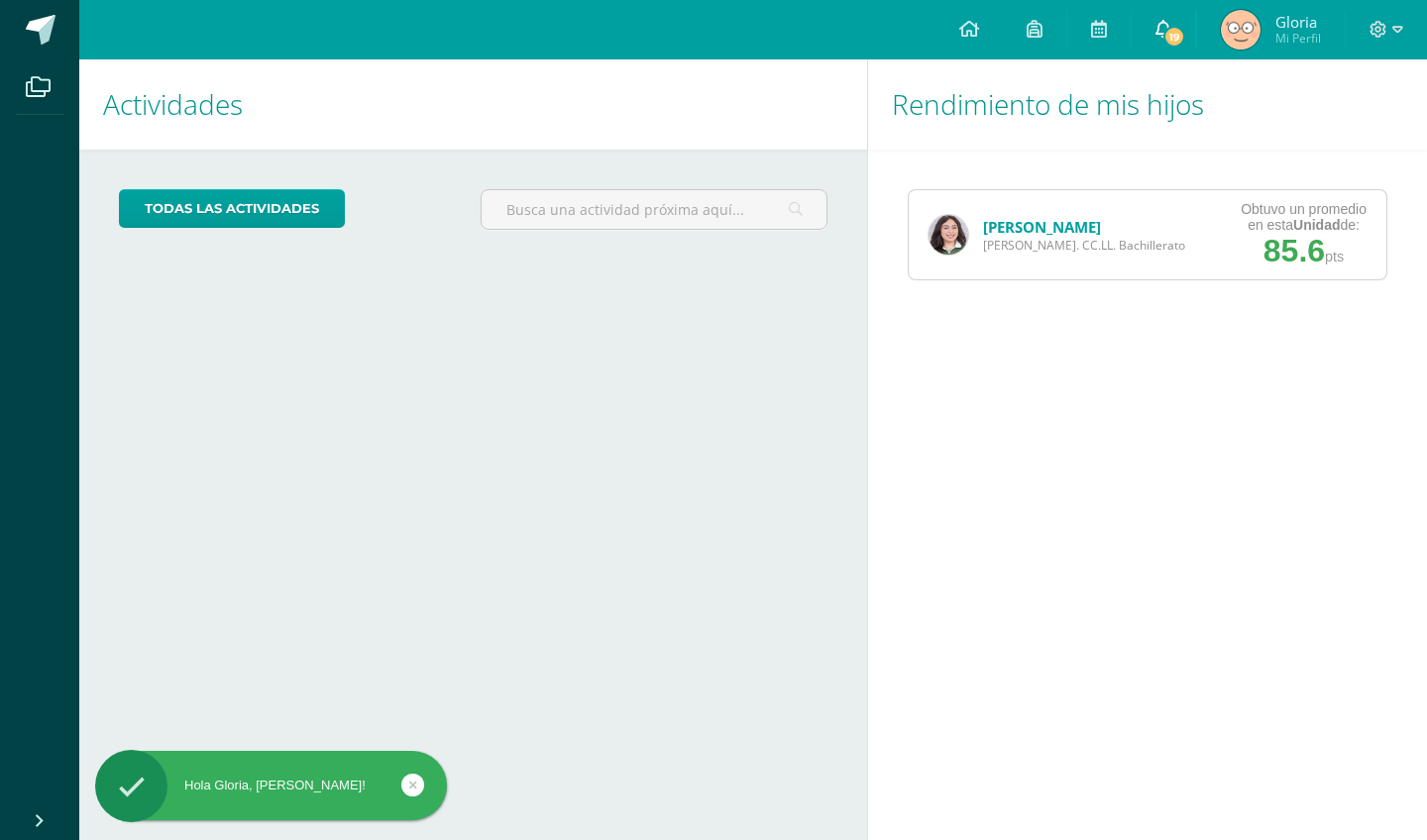 click on "19" at bounding box center (1163, 30) 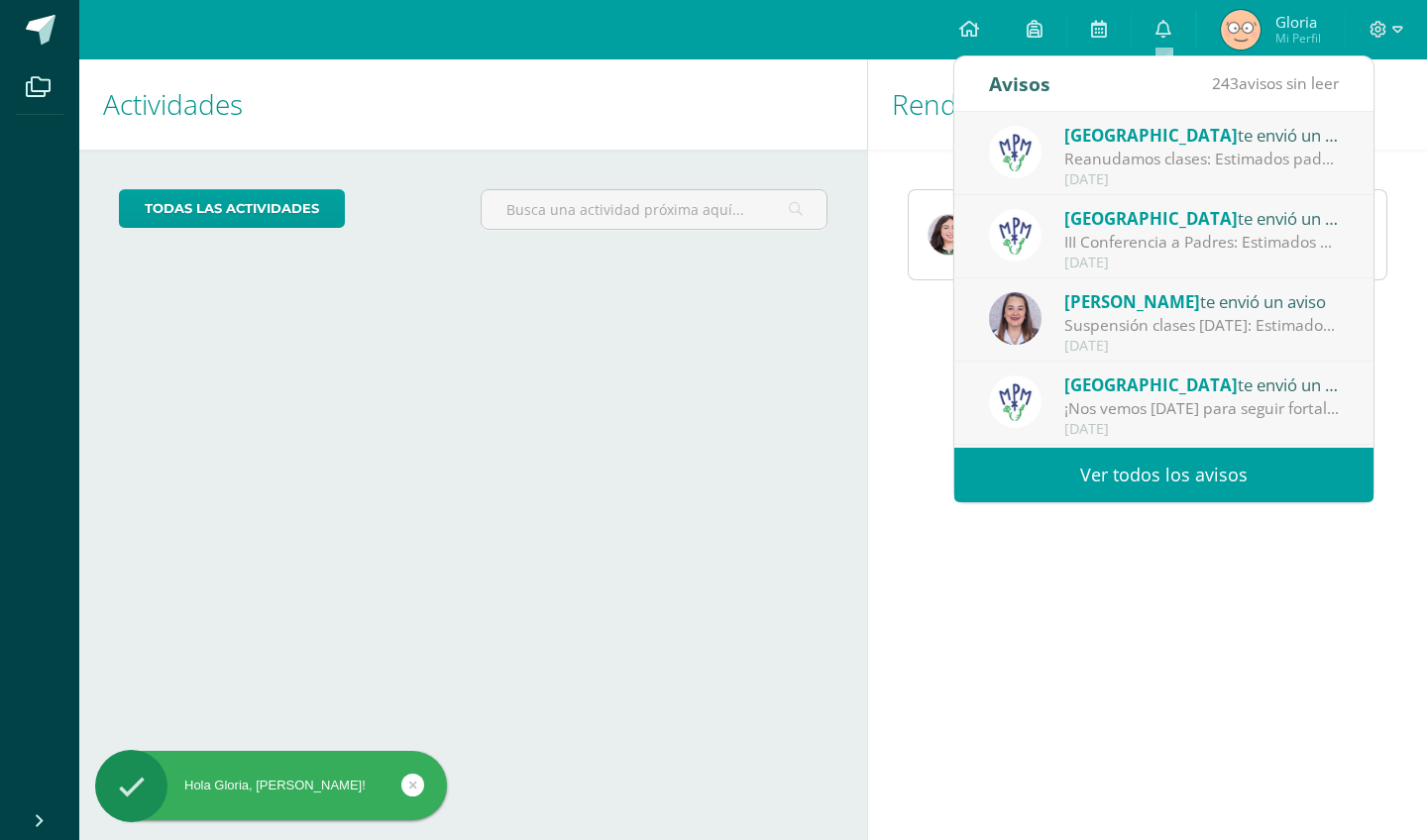 click on "Reanudamos clases:
Estimados padres de familia:
Compartimos con ustedes información adjunta." at bounding box center [1202, 158] 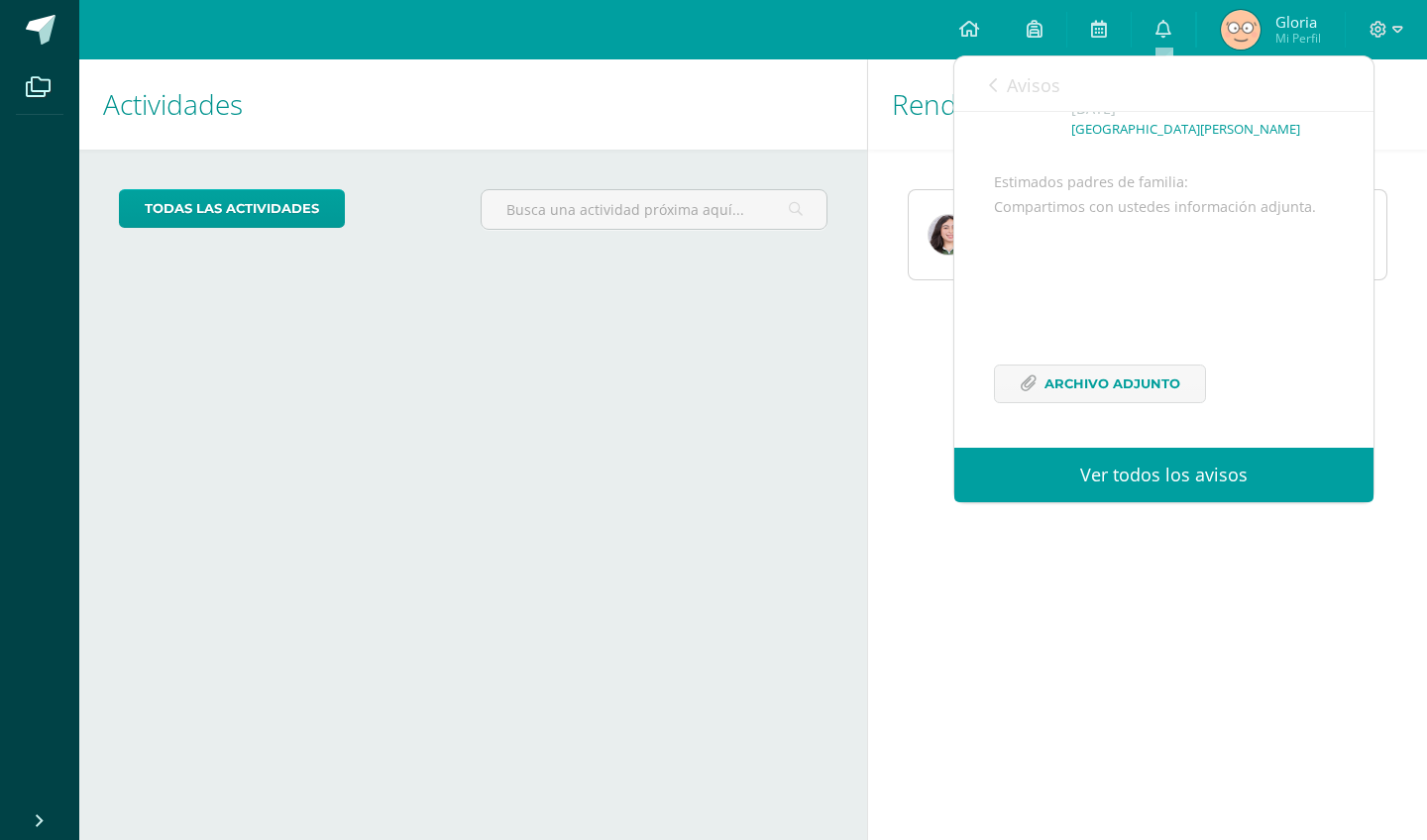 scroll, scrollTop: 161, scrollLeft: 0, axis: vertical 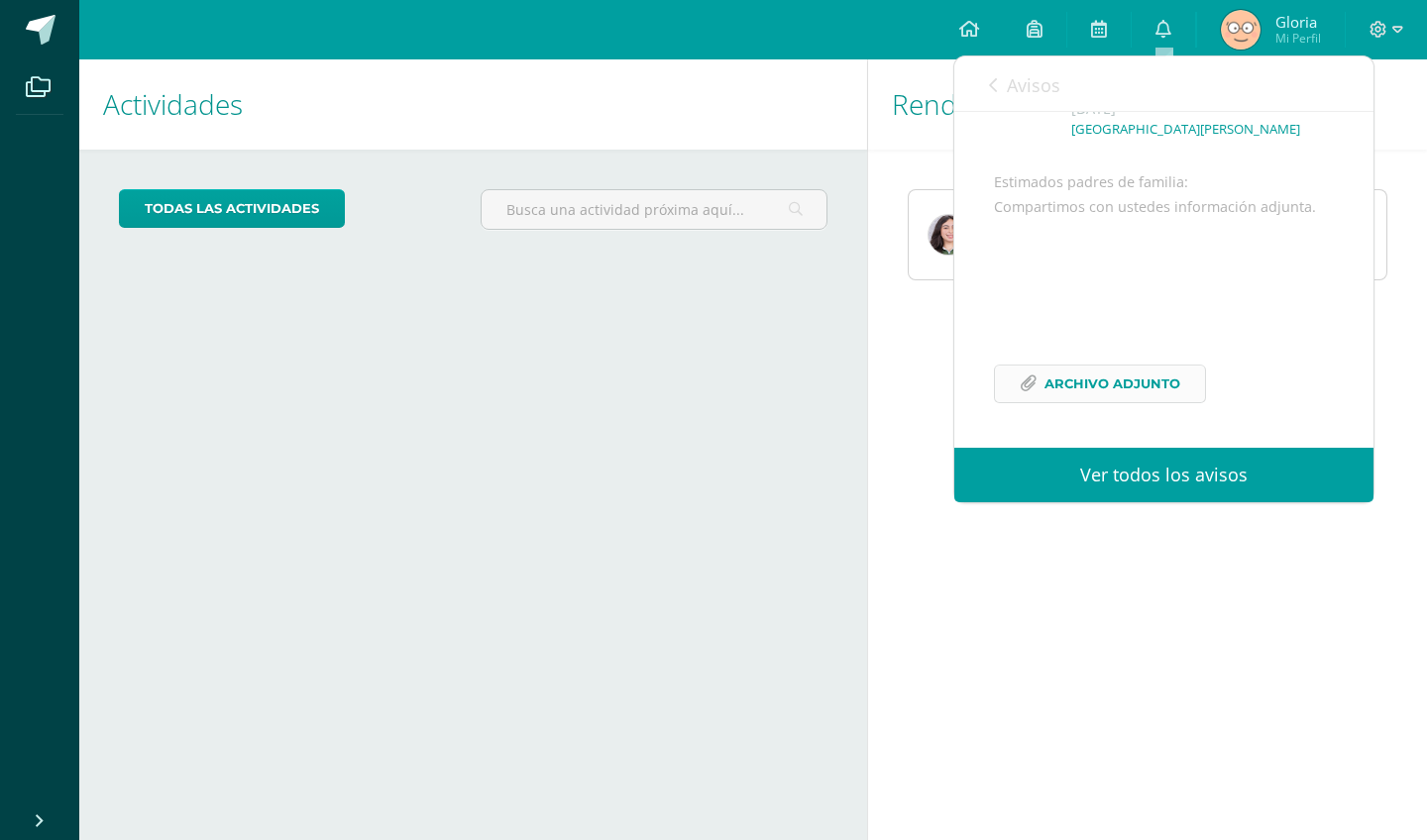 click on "Archivo Adjunto" at bounding box center (1112, 383) 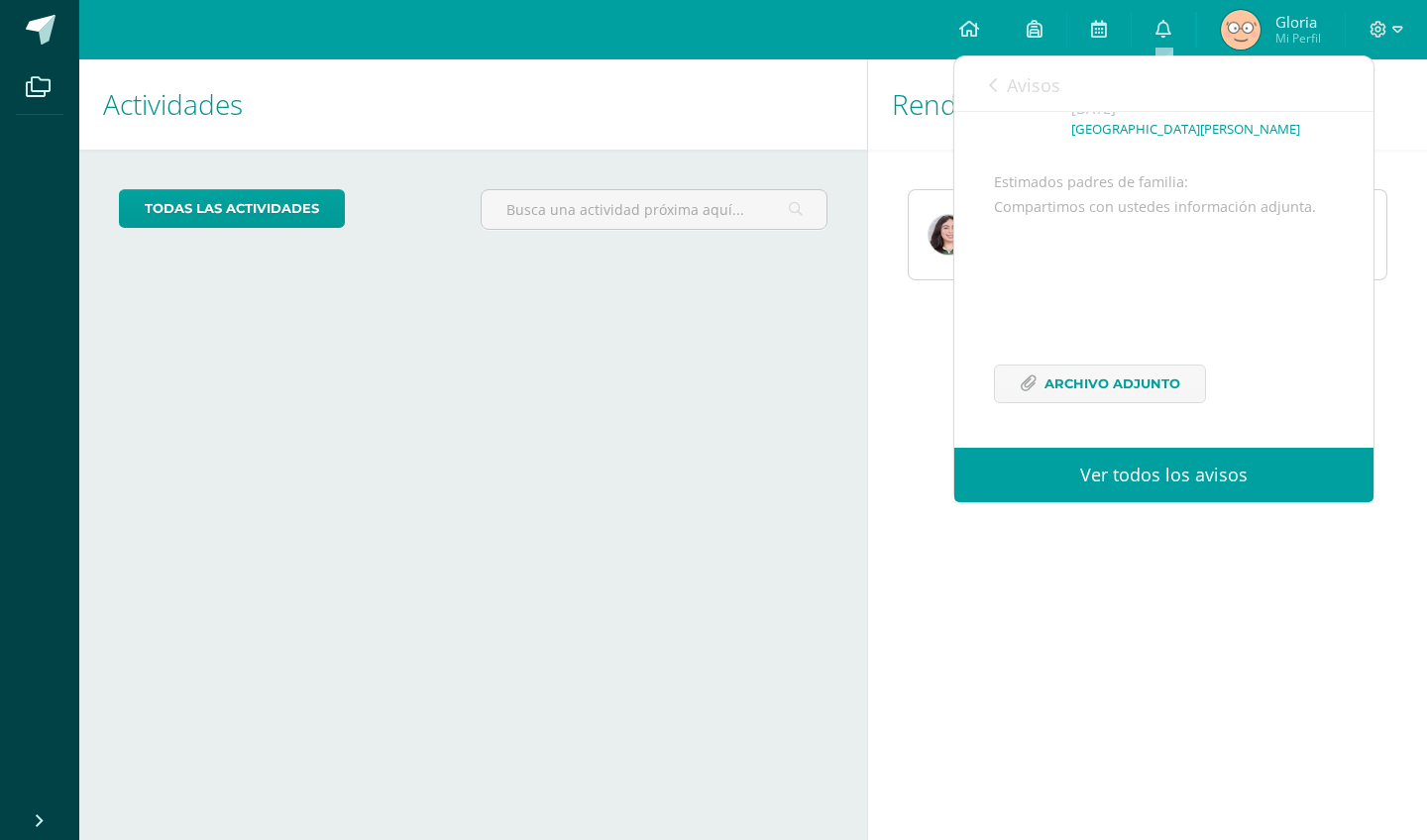 click on "Cargando actividades" at bounding box center (473, 433) 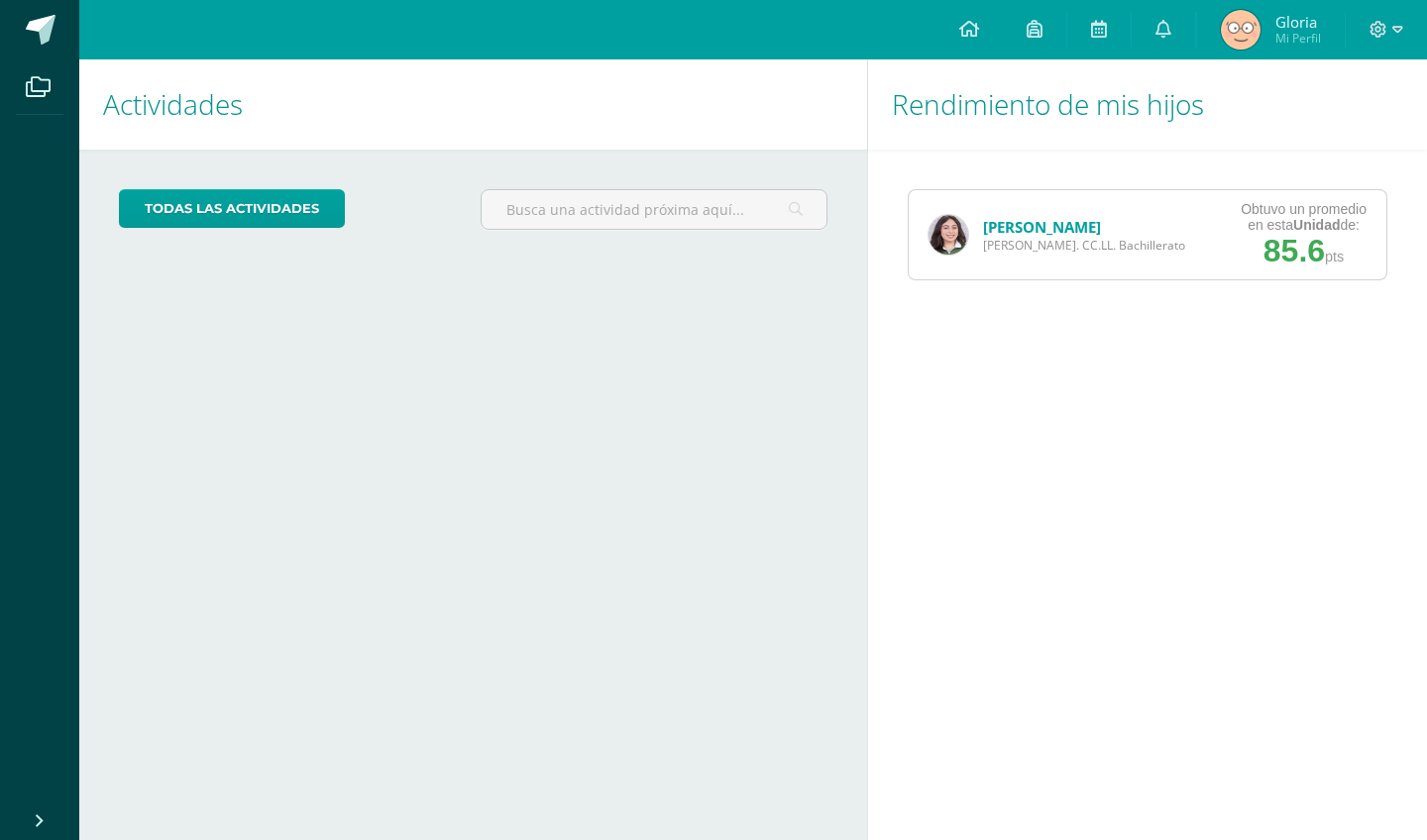 click on "[PERSON_NAME]" at bounding box center (1042, 227) 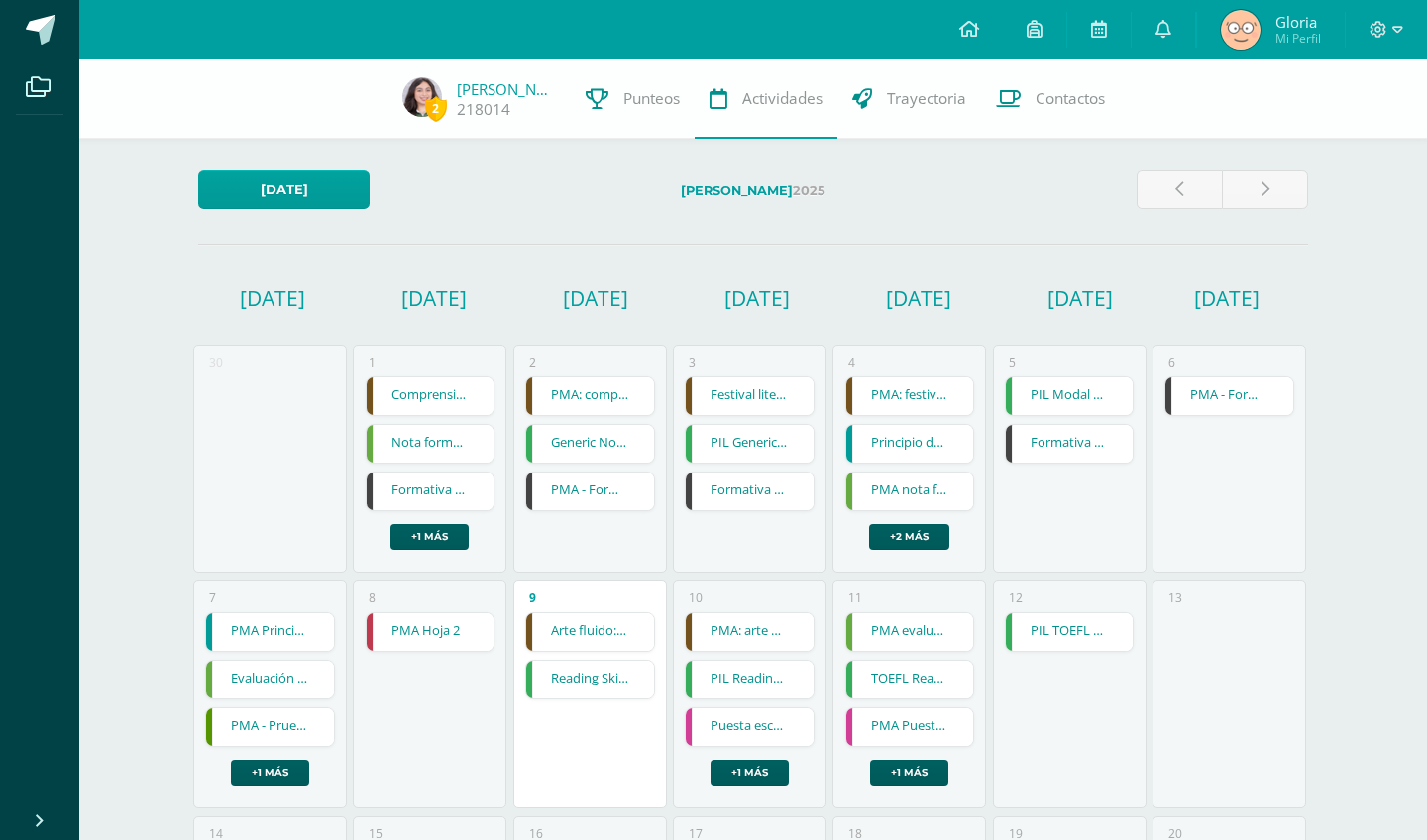 scroll, scrollTop: 0, scrollLeft: 0, axis: both 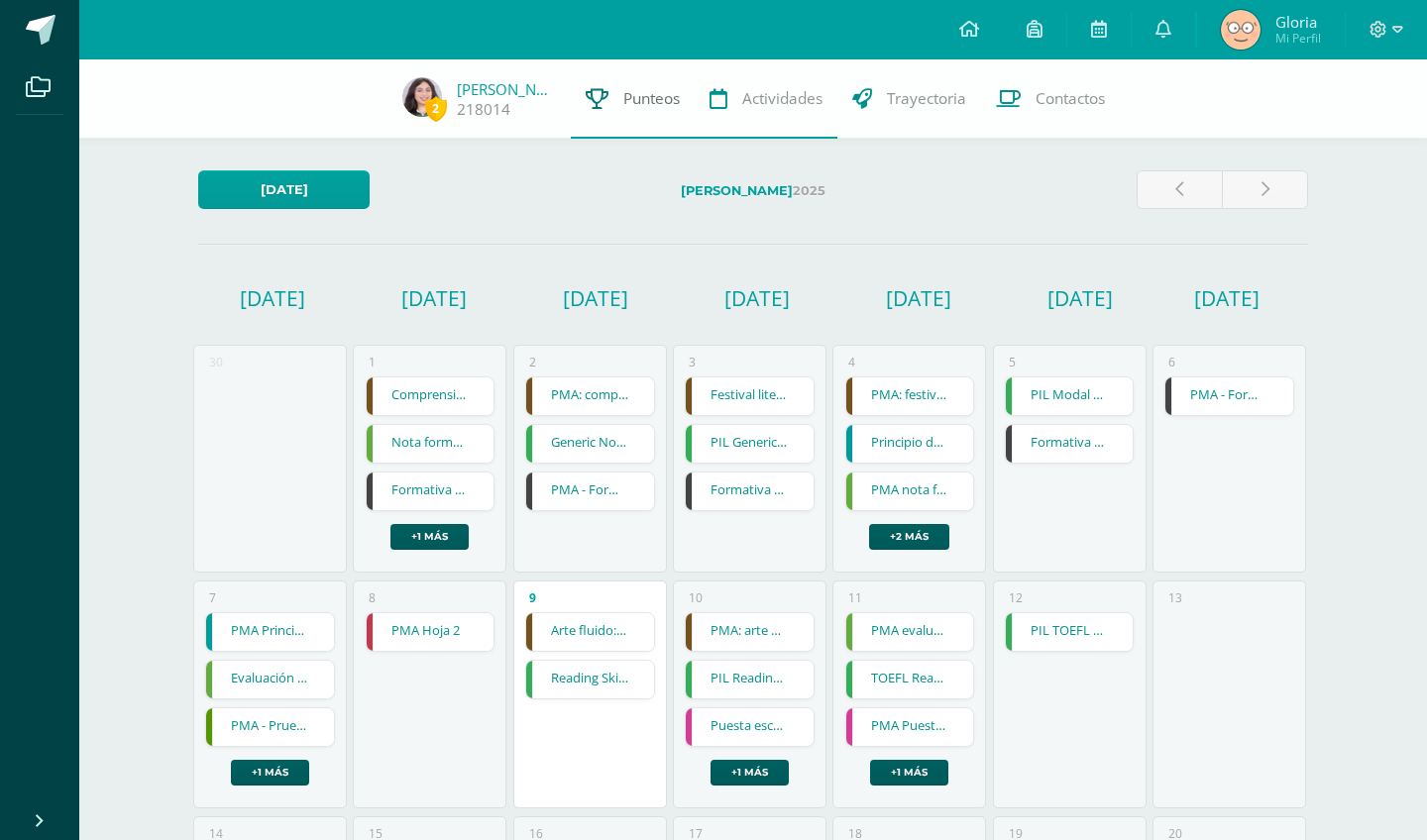 click on "Punteos" at bounding box center [651, 98] 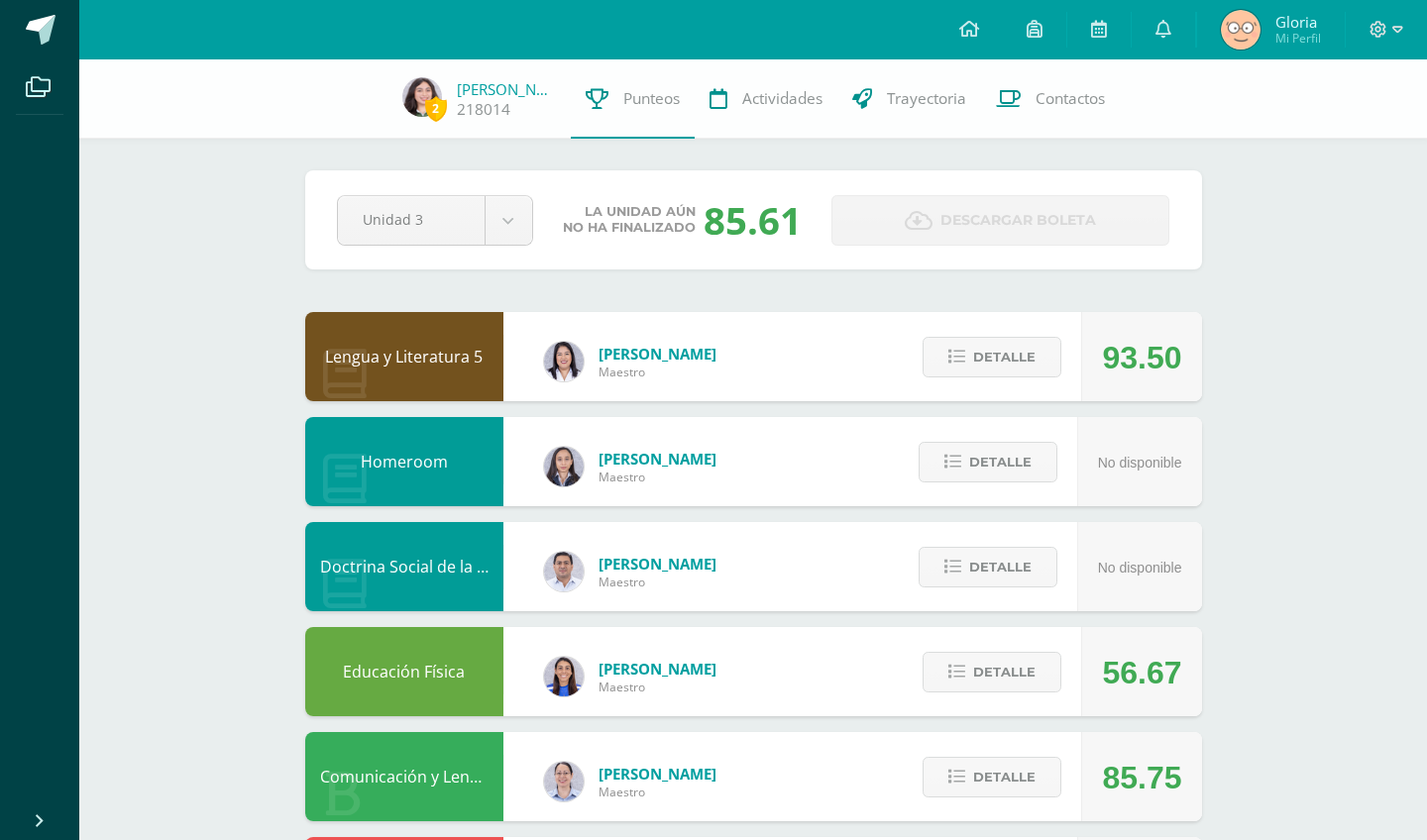 scroll, scrollTop: 0, scrollLeft: 0, axis: both 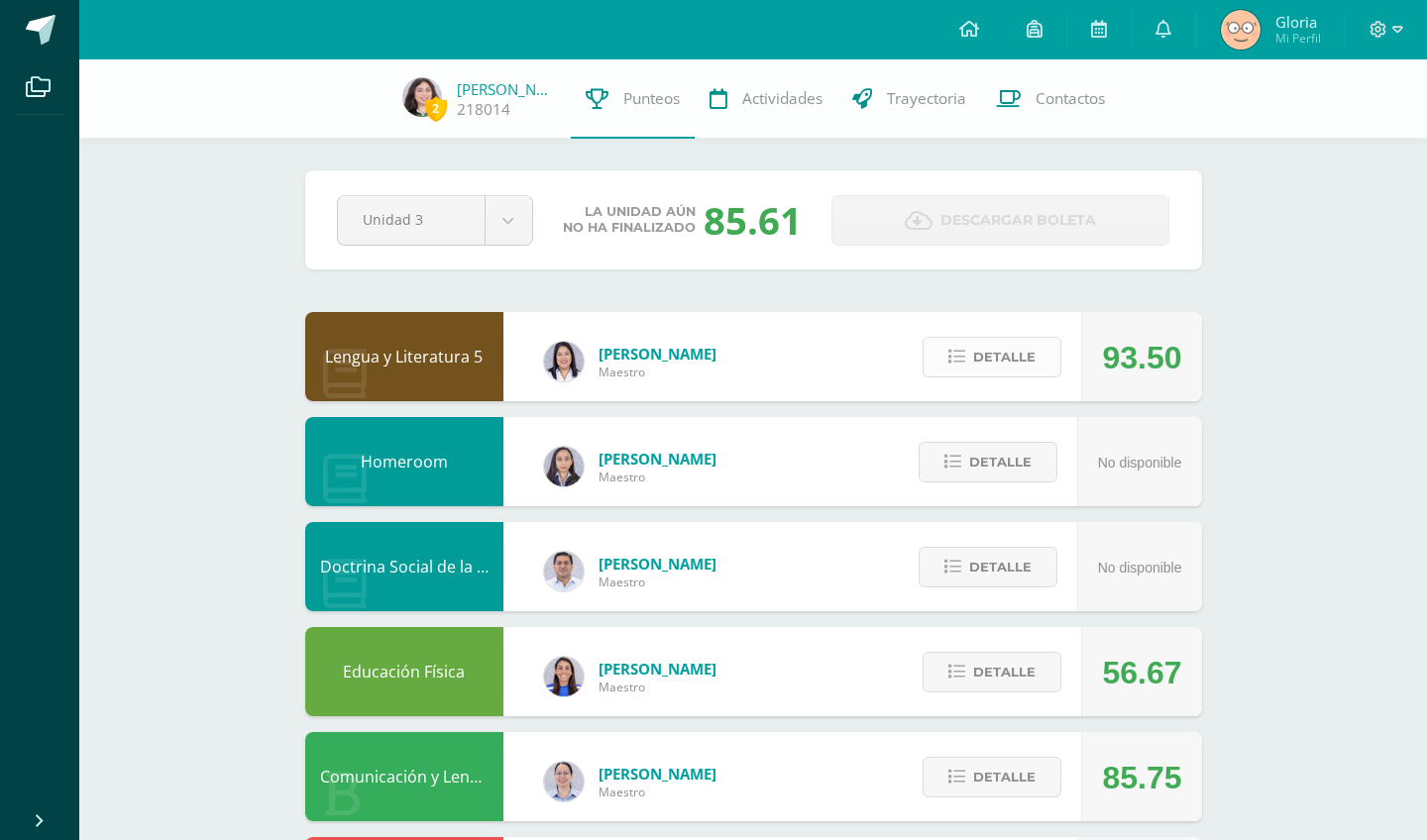 click on "Detalle" at bounding box center (1004, 357) 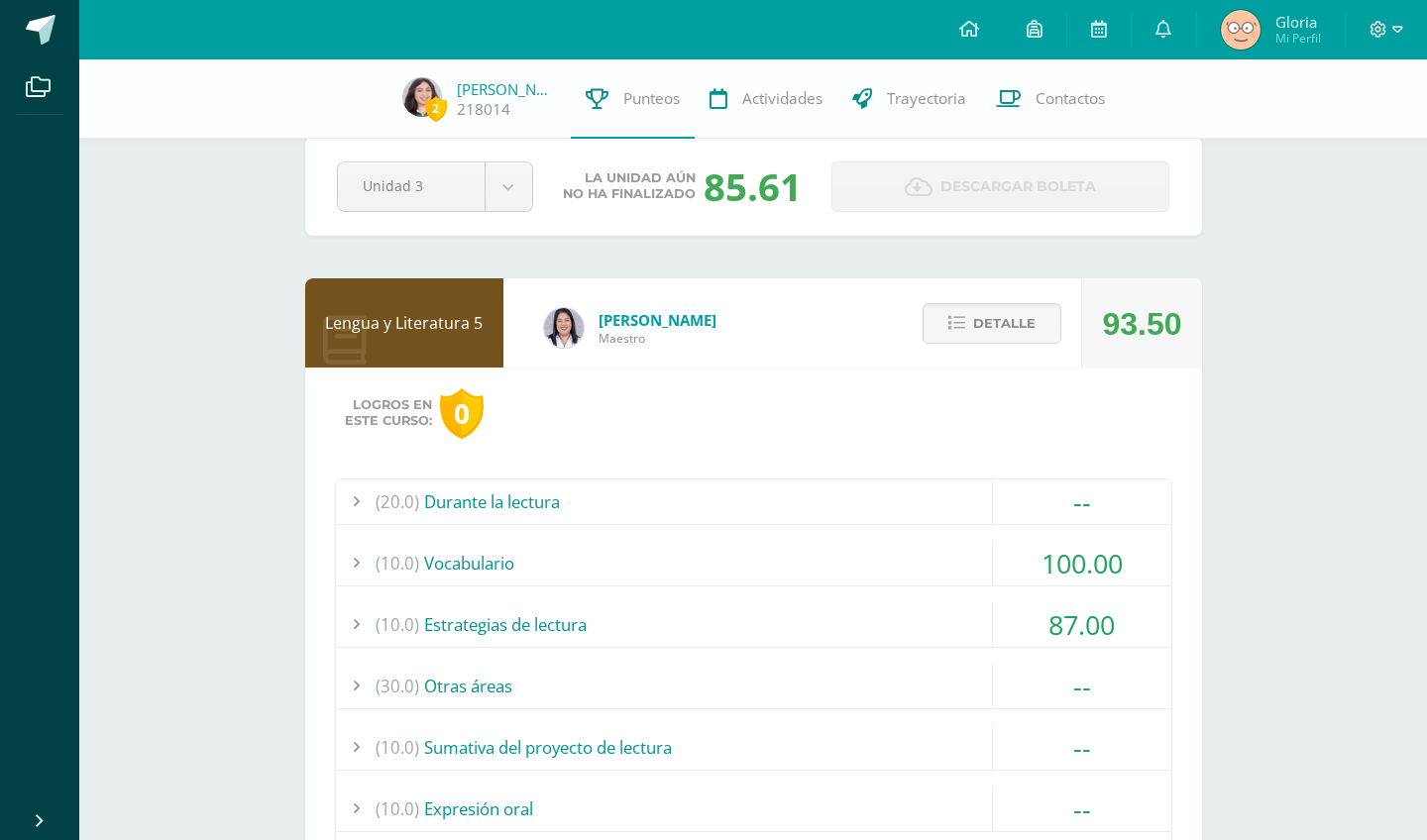 scroll, scrollTop: 39, scrollLeft: 0, axis: vertical 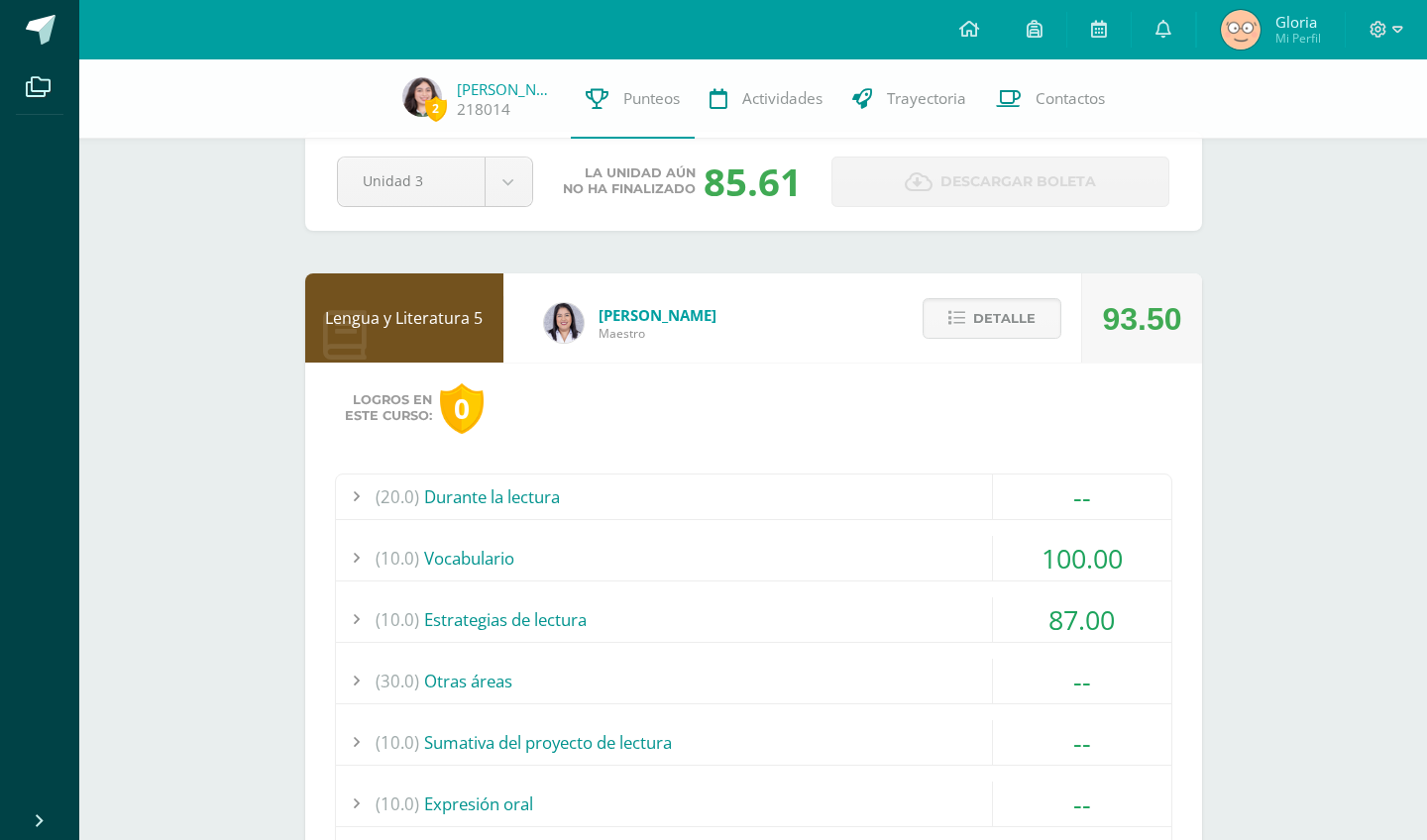 click on "(10.0)
Estrategias de lectura" at bounding box center [753, 619] 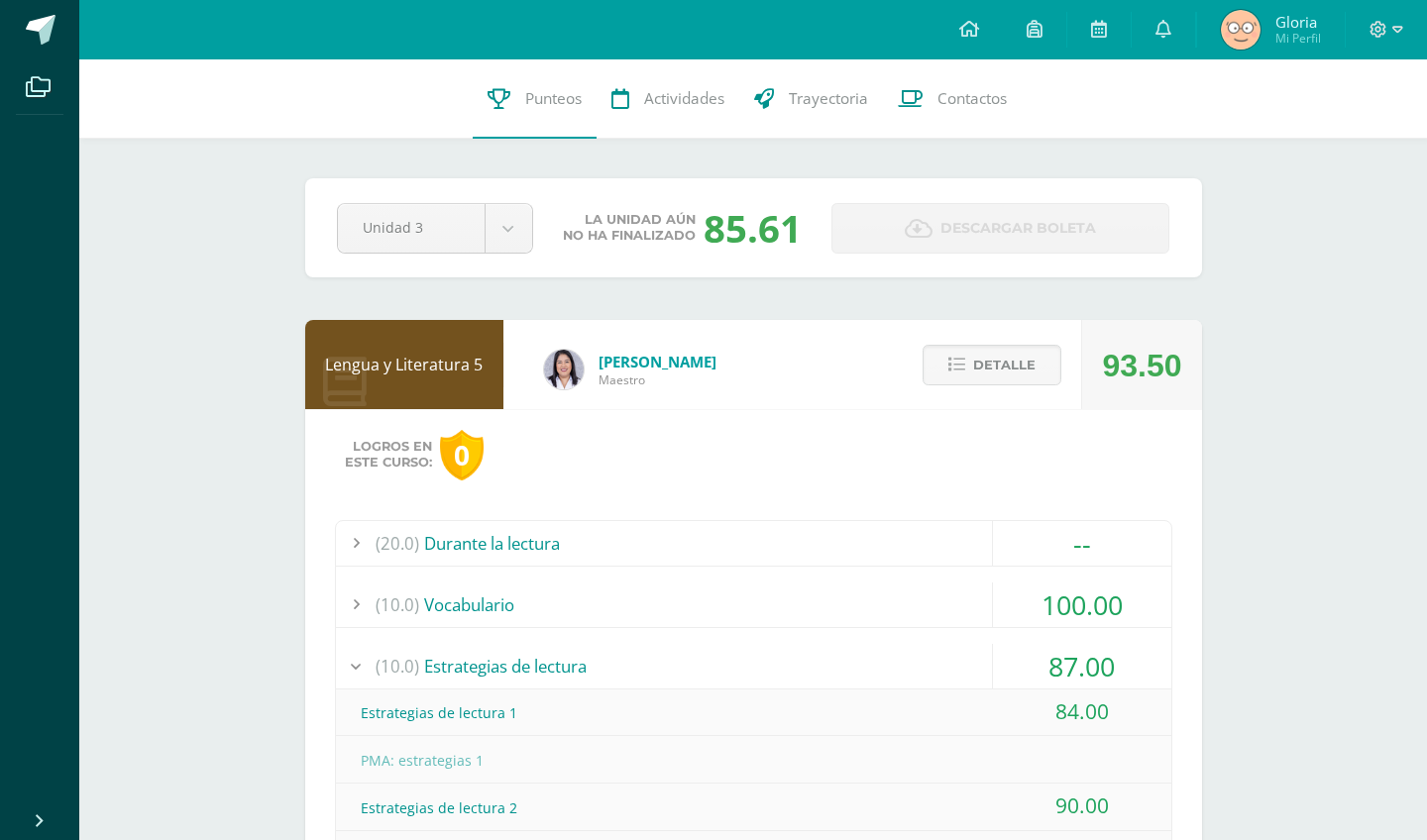 scroll, scrollTop: 0, scrollLeft: 0, axis: both 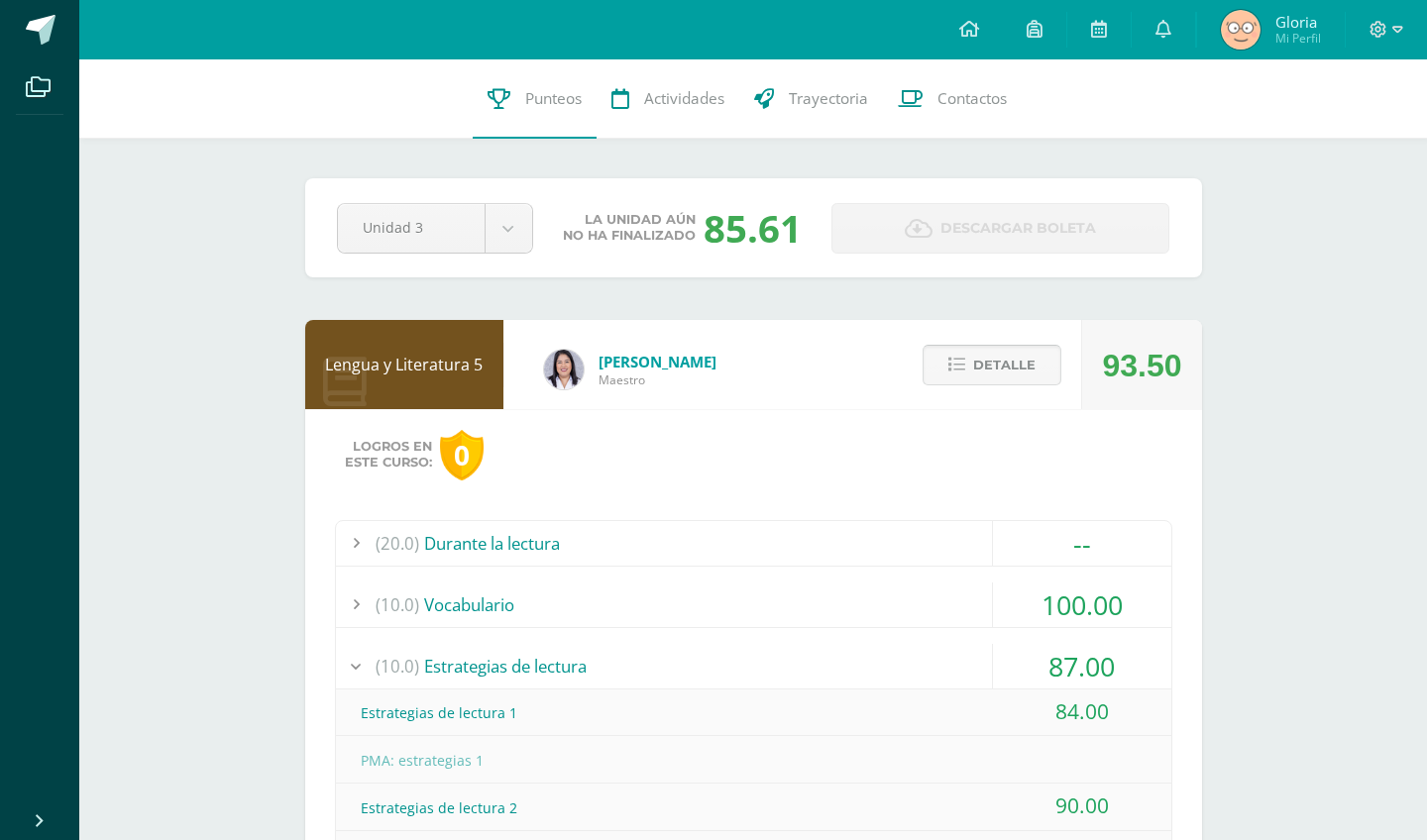 click at bounding box center (956, 365) 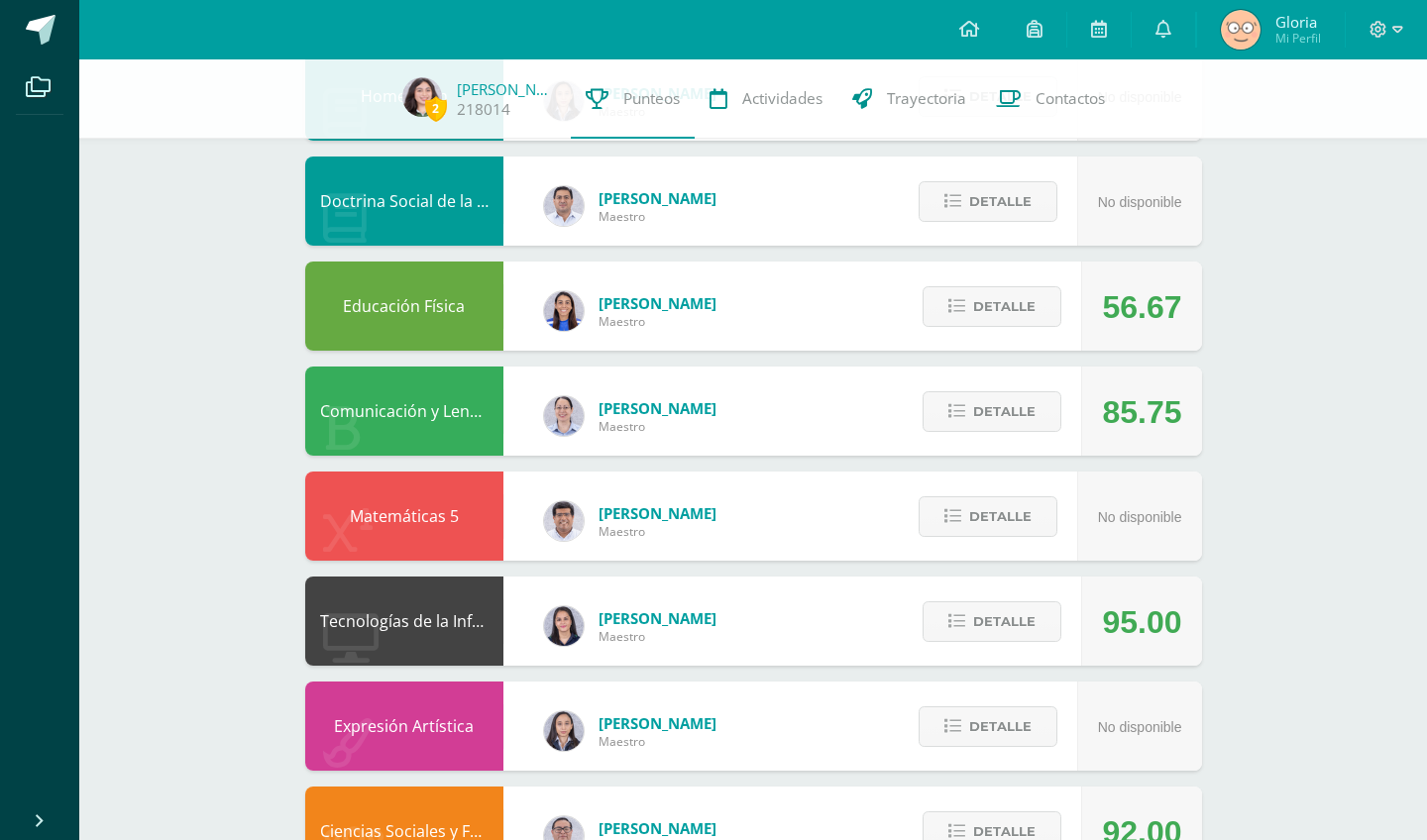 scroll, scrollTop: 193, scrollLeft: 0, axis: vertical 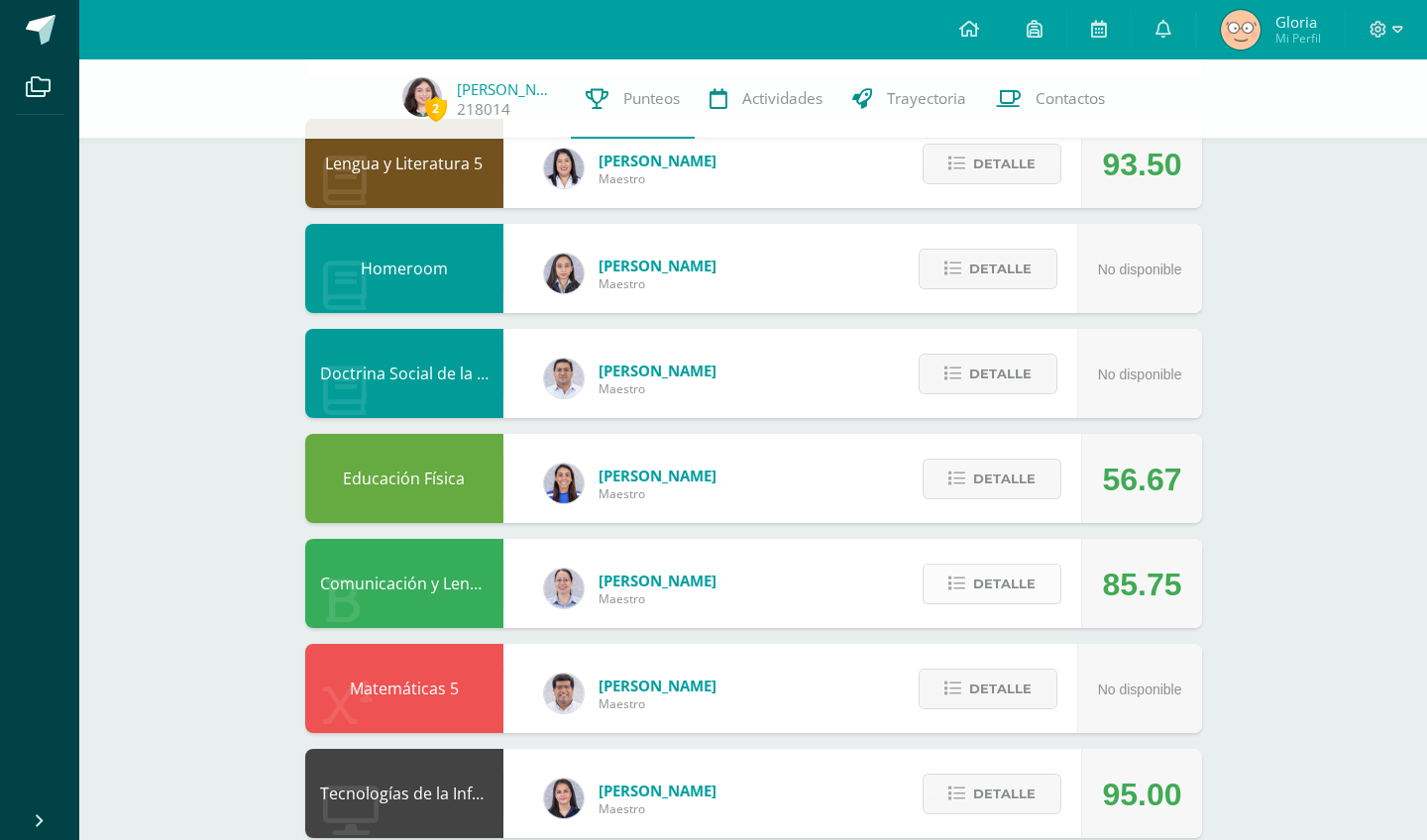 click on "Detalle" at bounding box center (1004, 583) 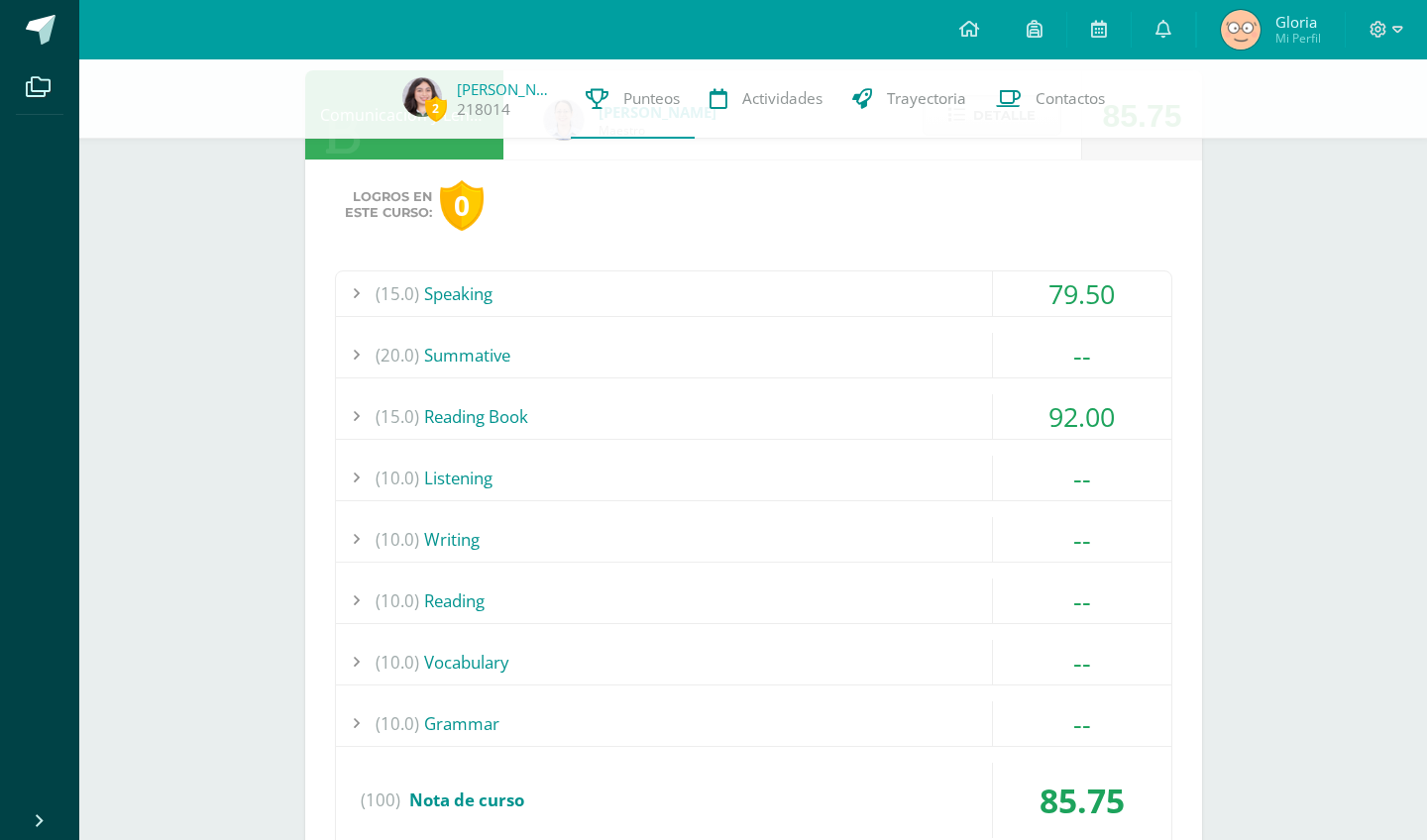 scroll, scrollTop: 398, scrollLeft: 0, axis: vertical 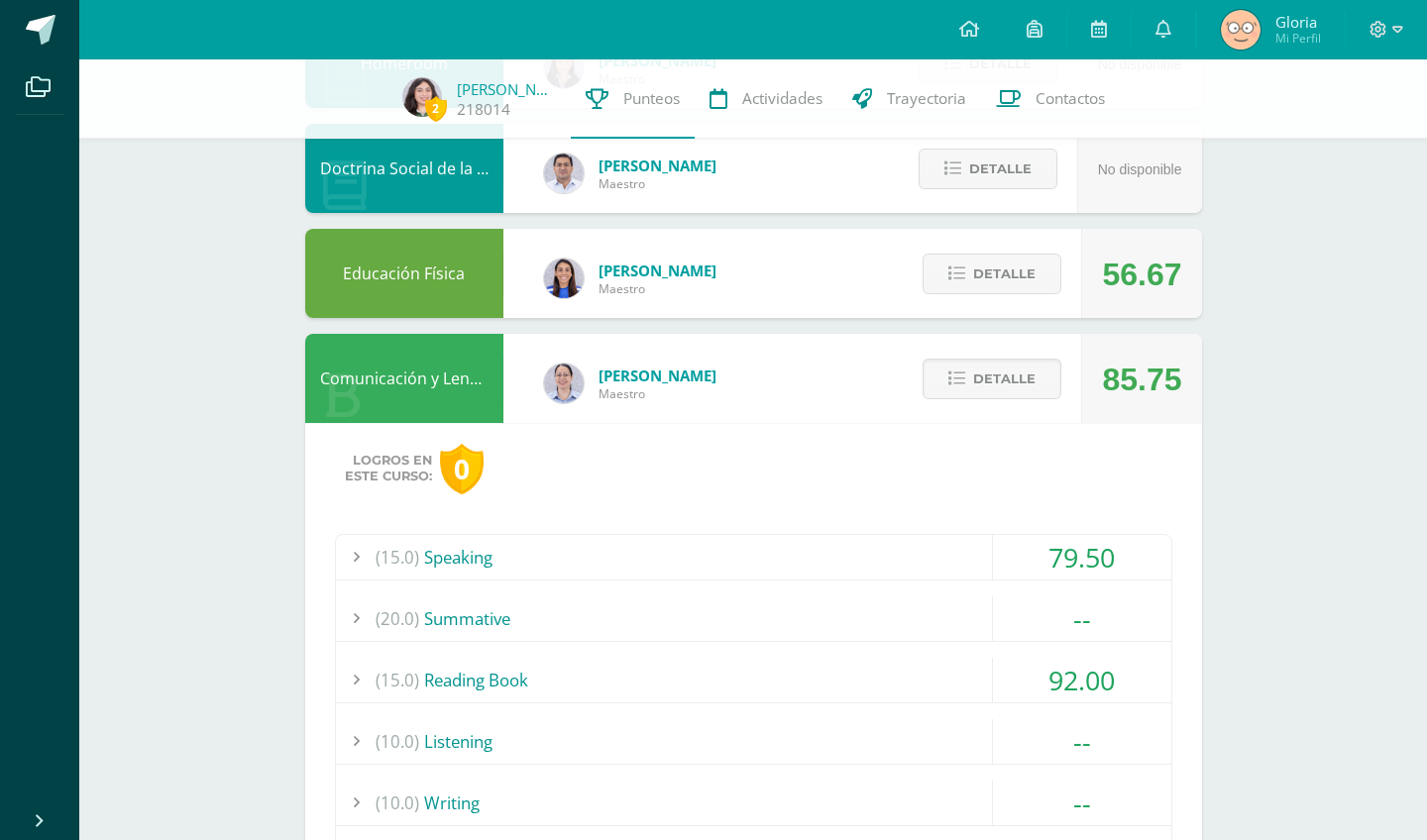 click on "(15.0)
Speaking" at bounding box center (753, 557) 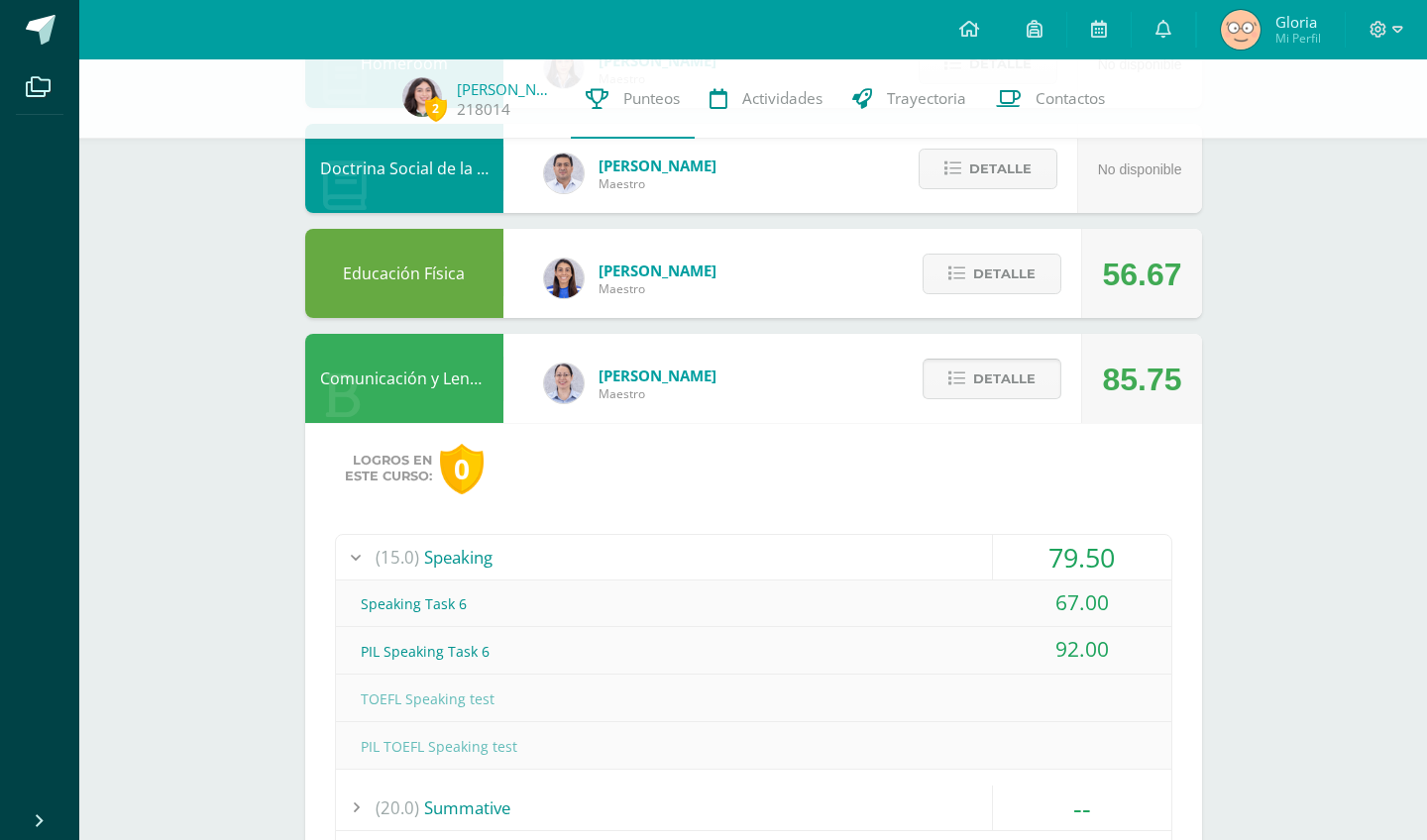 click on "Detalle" at bounding box center [1004, 378] 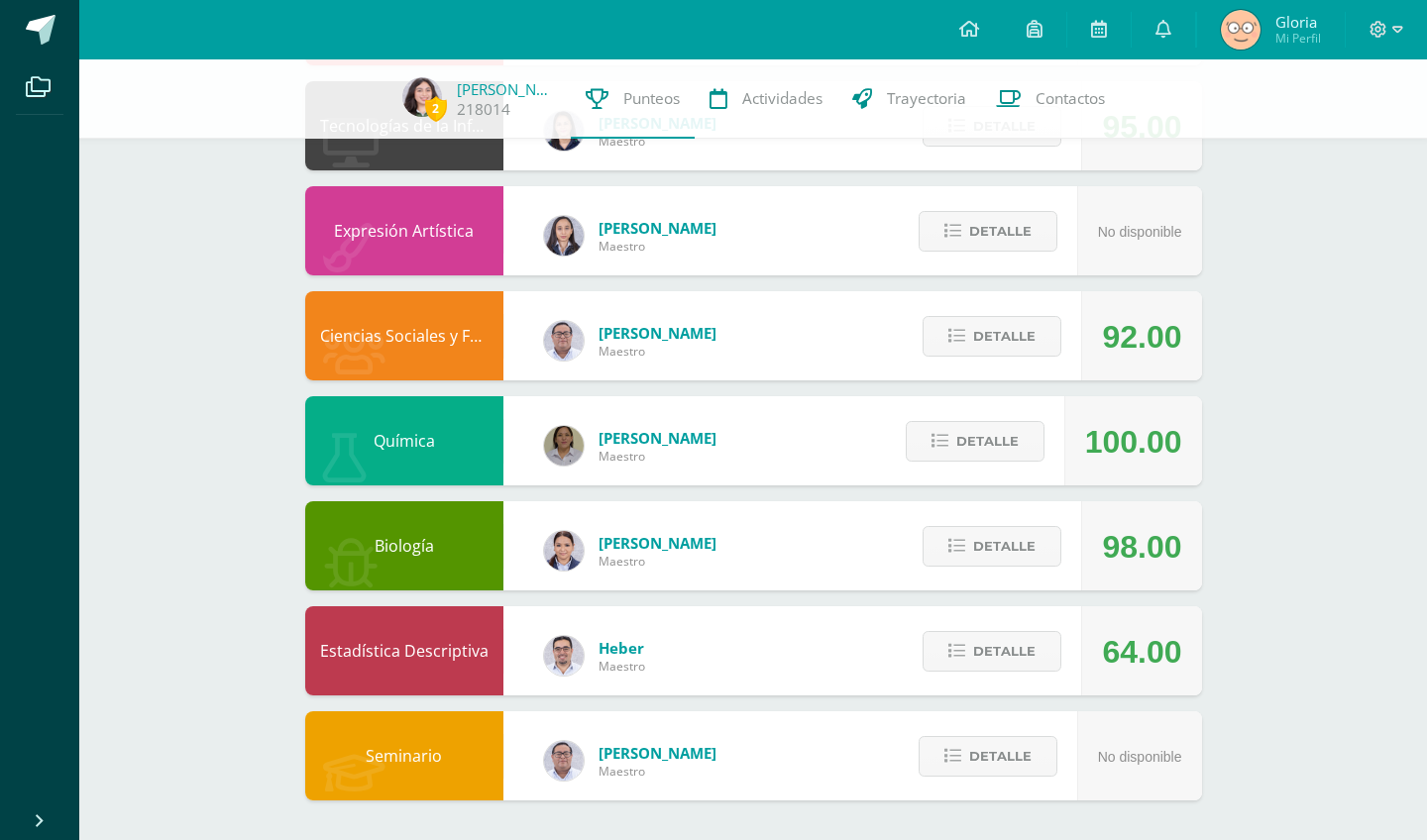 scroll, scrollTop: 861, scrollLeft: 0, axis: vertical 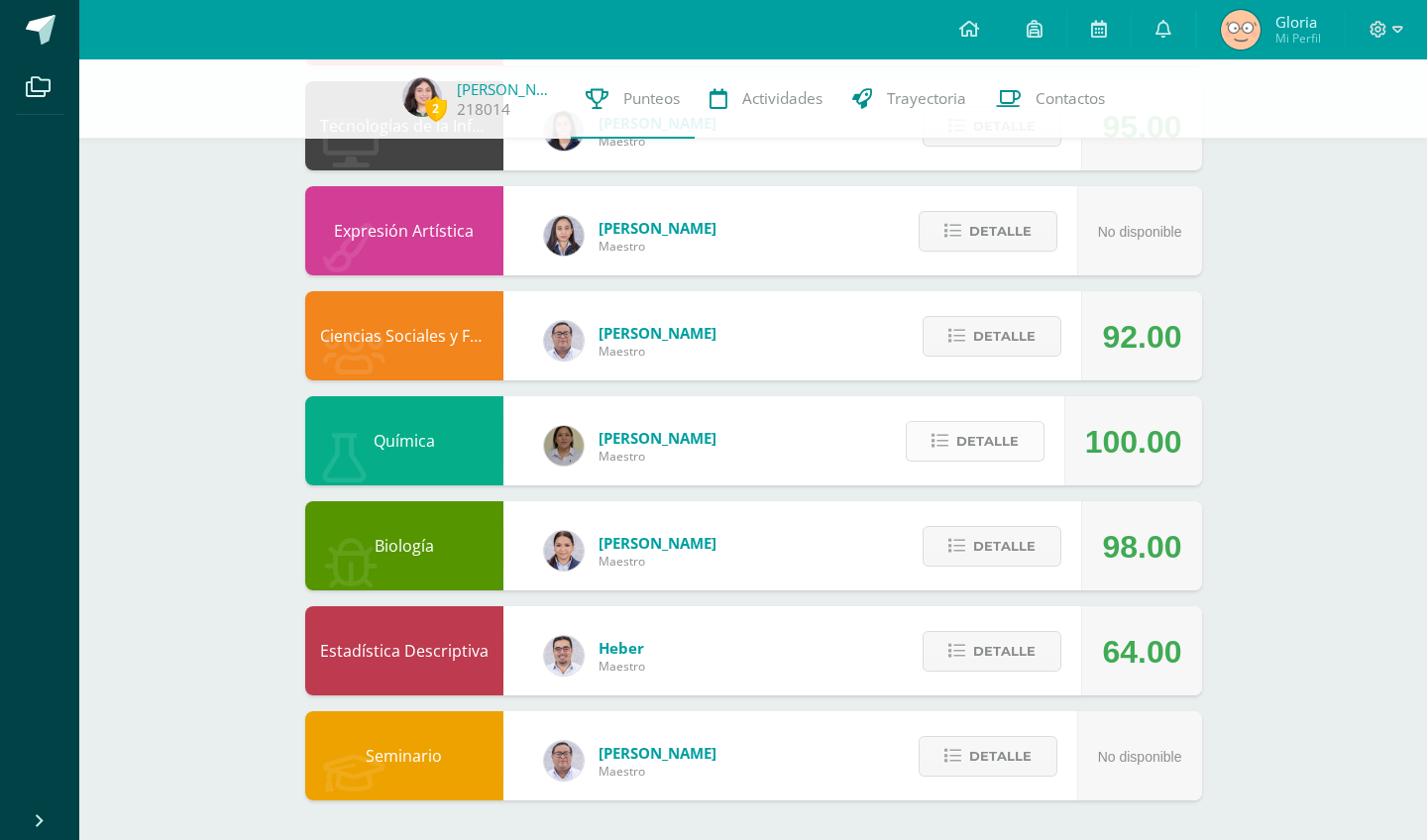 click on "Detalle" at bounding box center [987, 441] 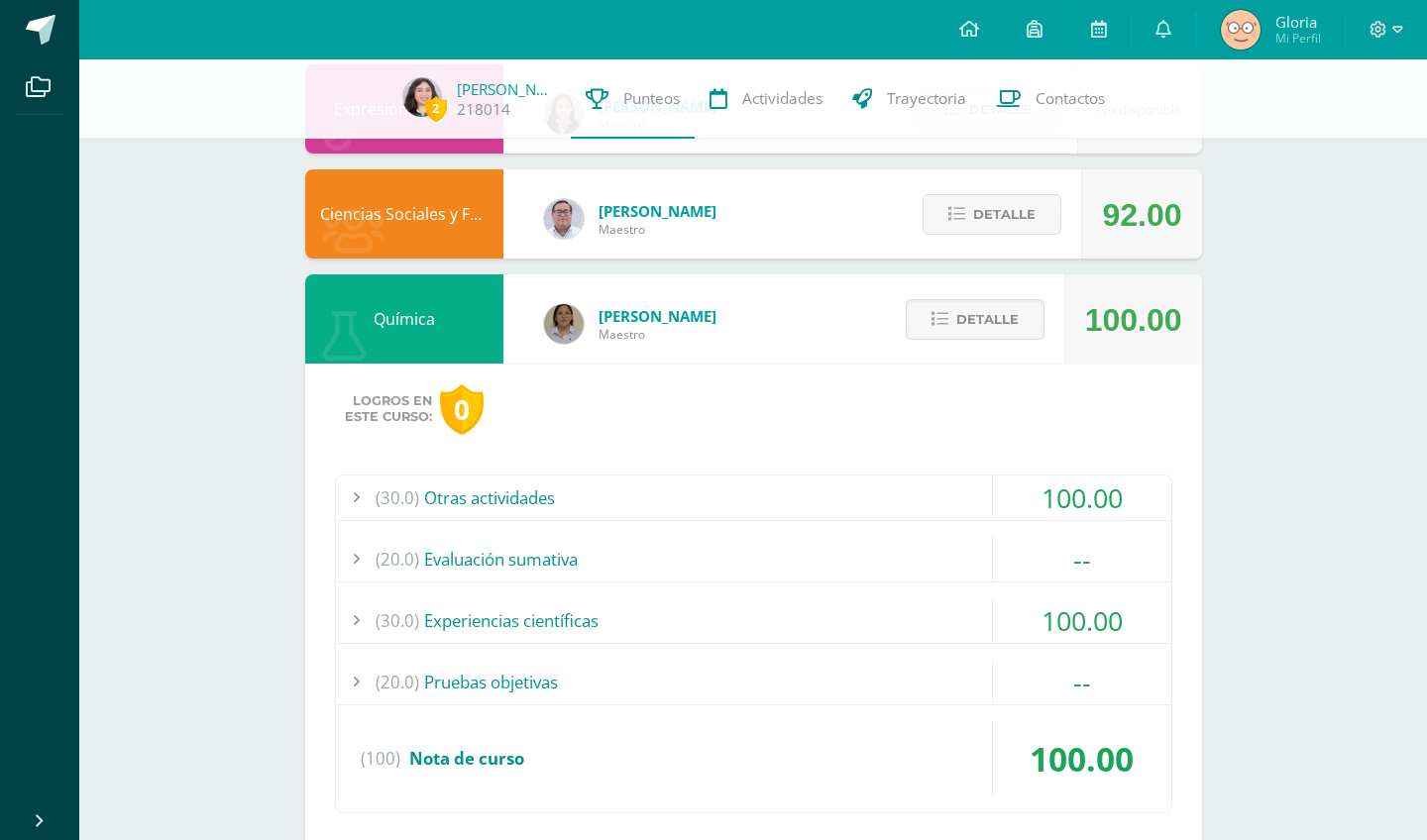 scroll, scrollTop: 991, scrollLeft: 0, axis: vertical 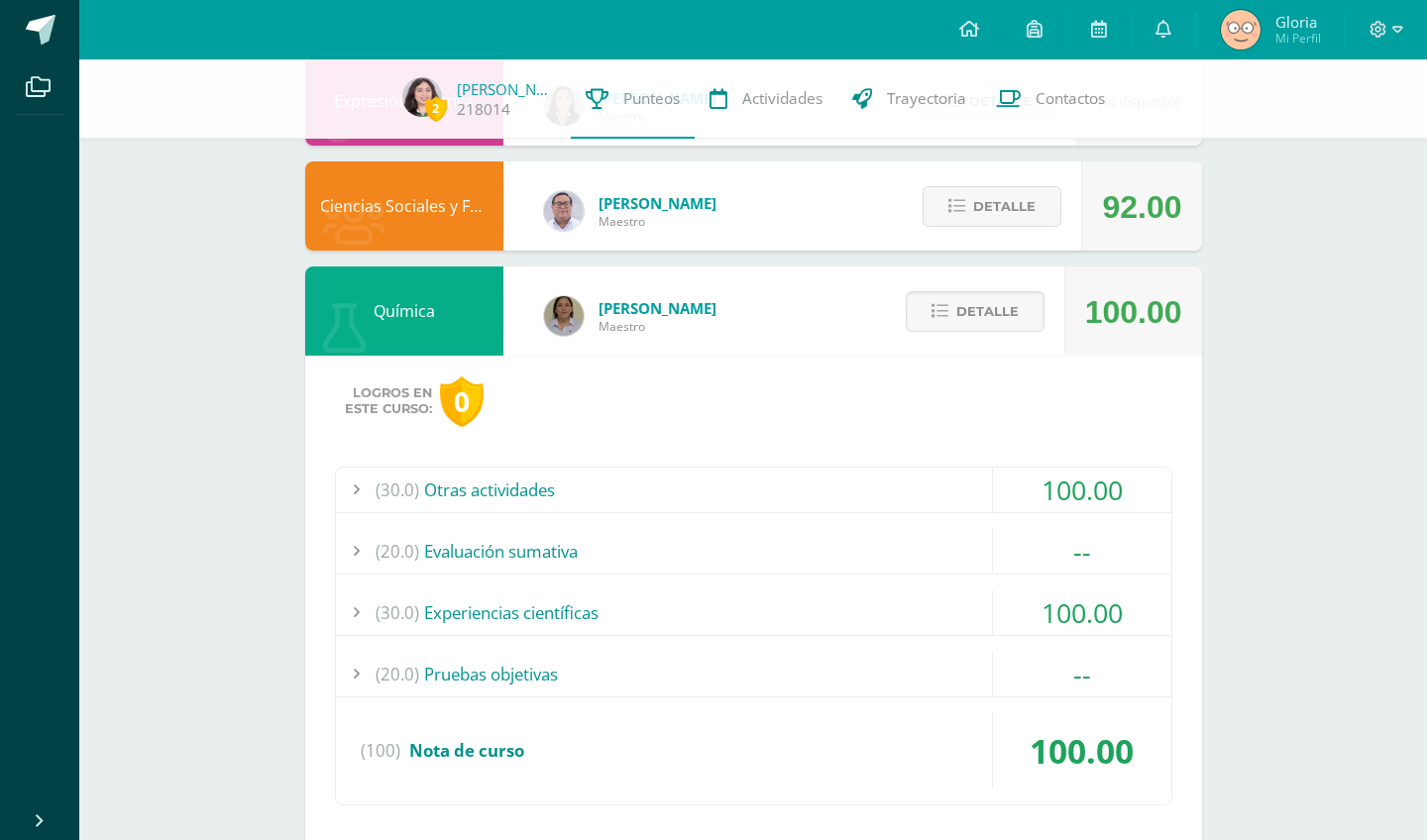 click on "(30.0)
Otras actividades" at bounding box center [753, 489] 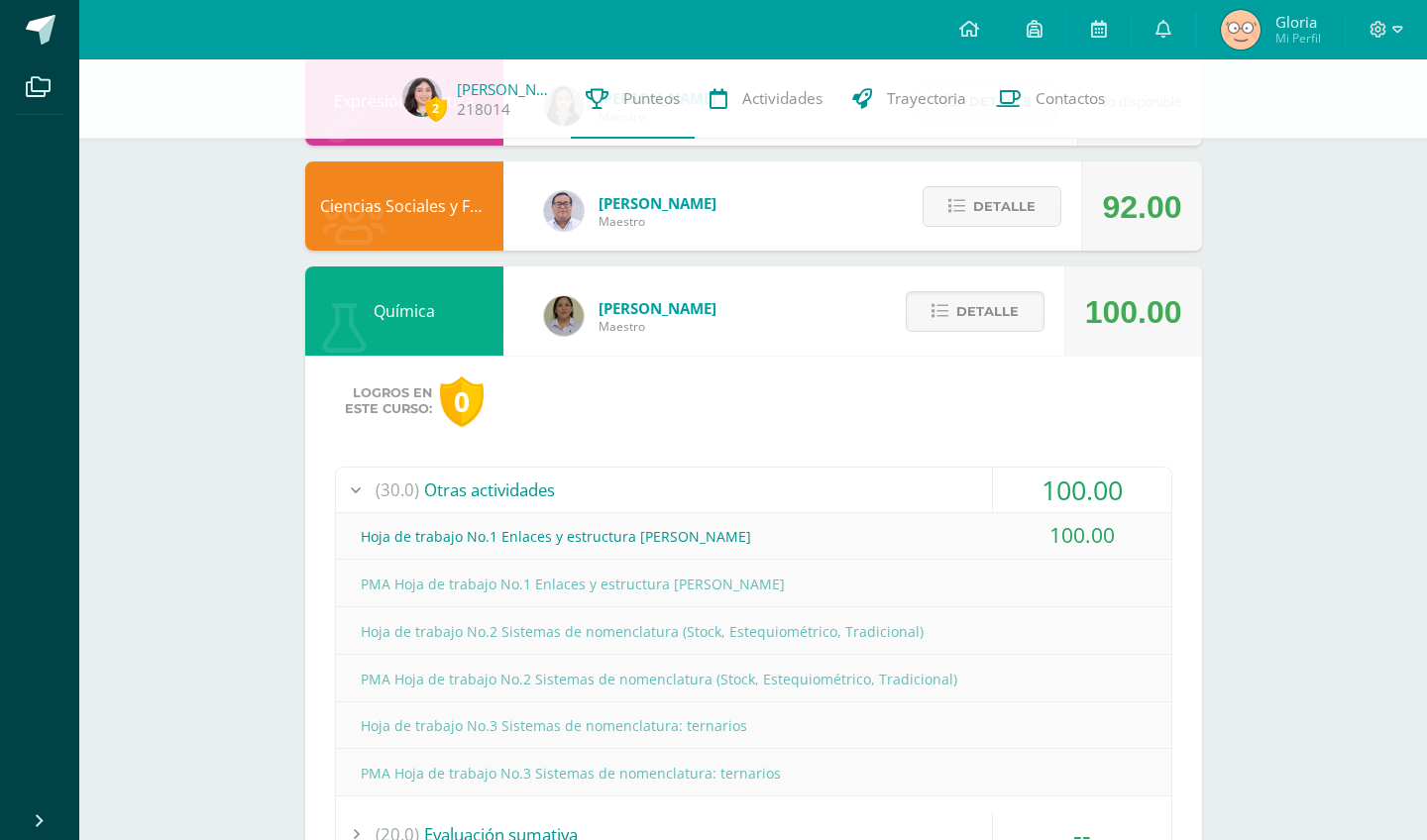 click on "(30.0)
Otras actividades" at bounding box center [753, 489] 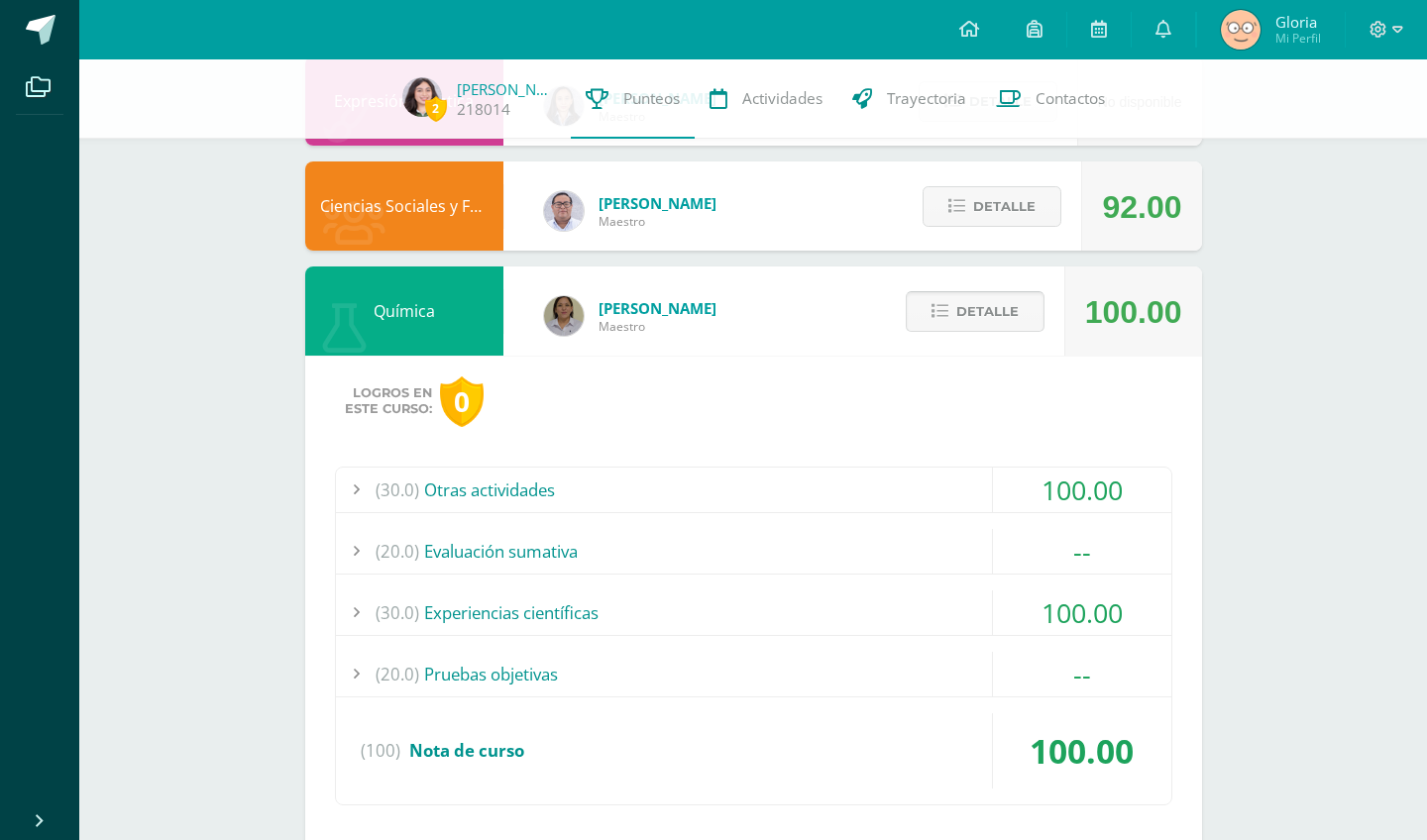 click on "Detalle" at bounding box center [987, 311] 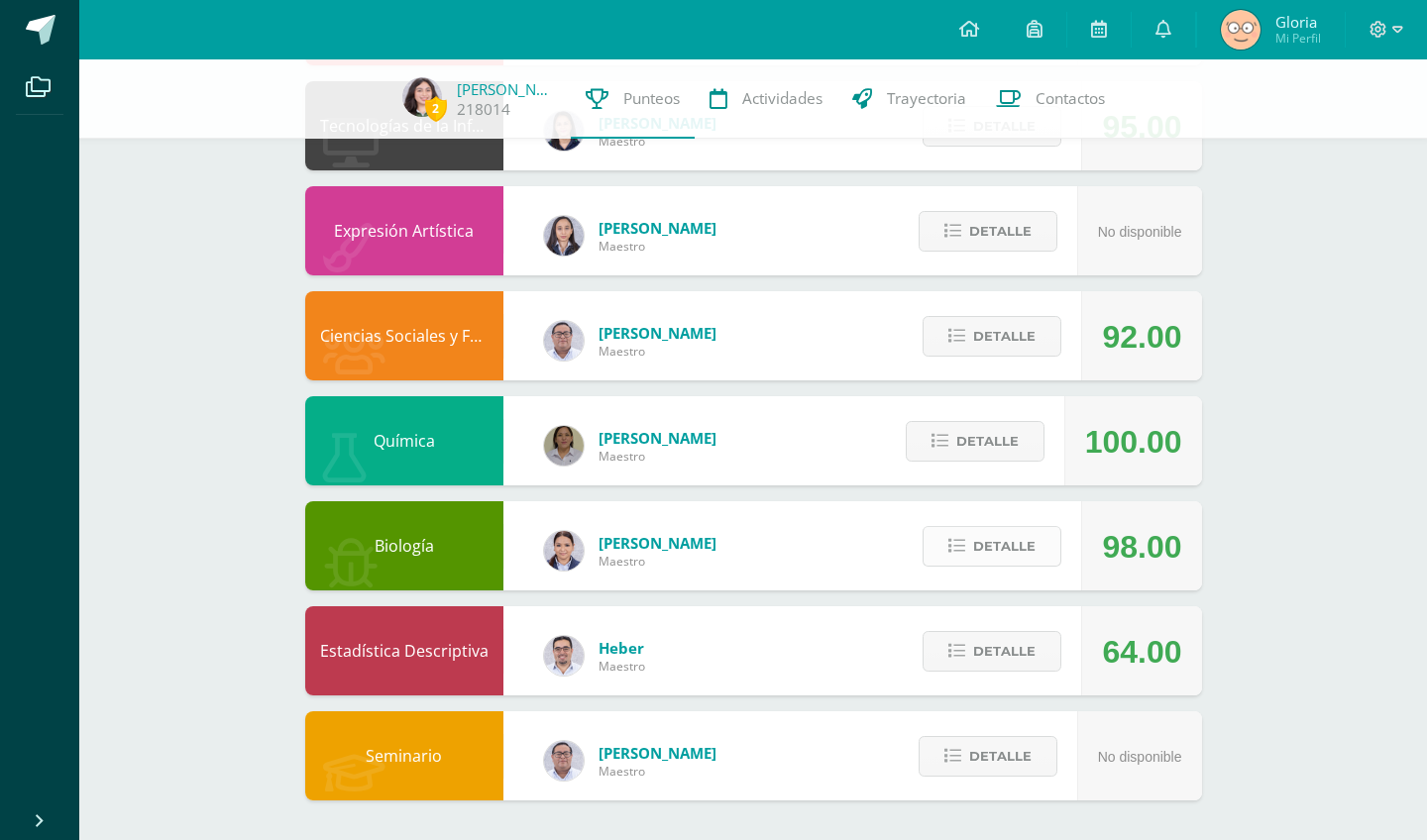 scroll, scrollTop: 861, scrollLeft: 0, axis: vertical 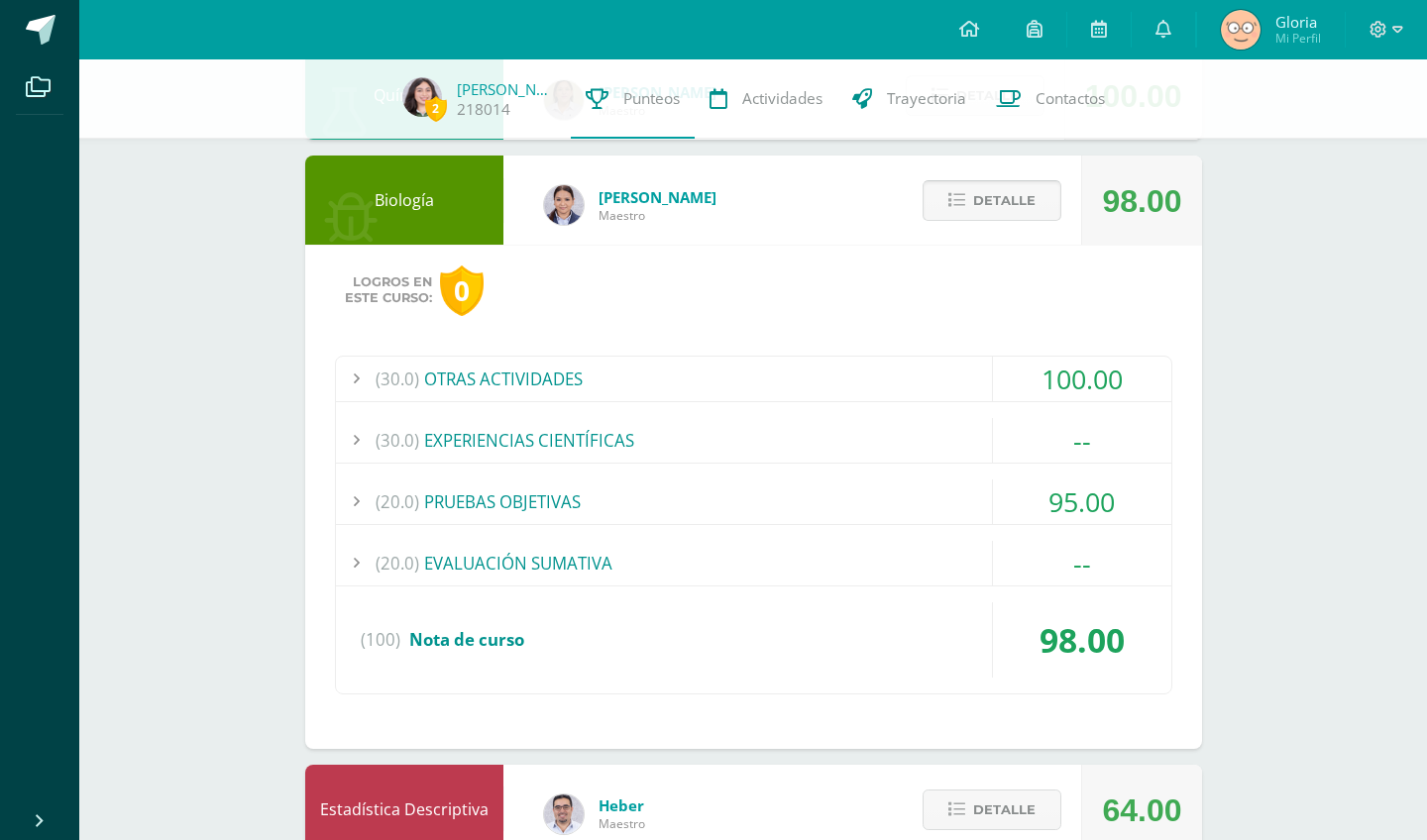 click on "Detalle" at bounding box center [1004, 200] 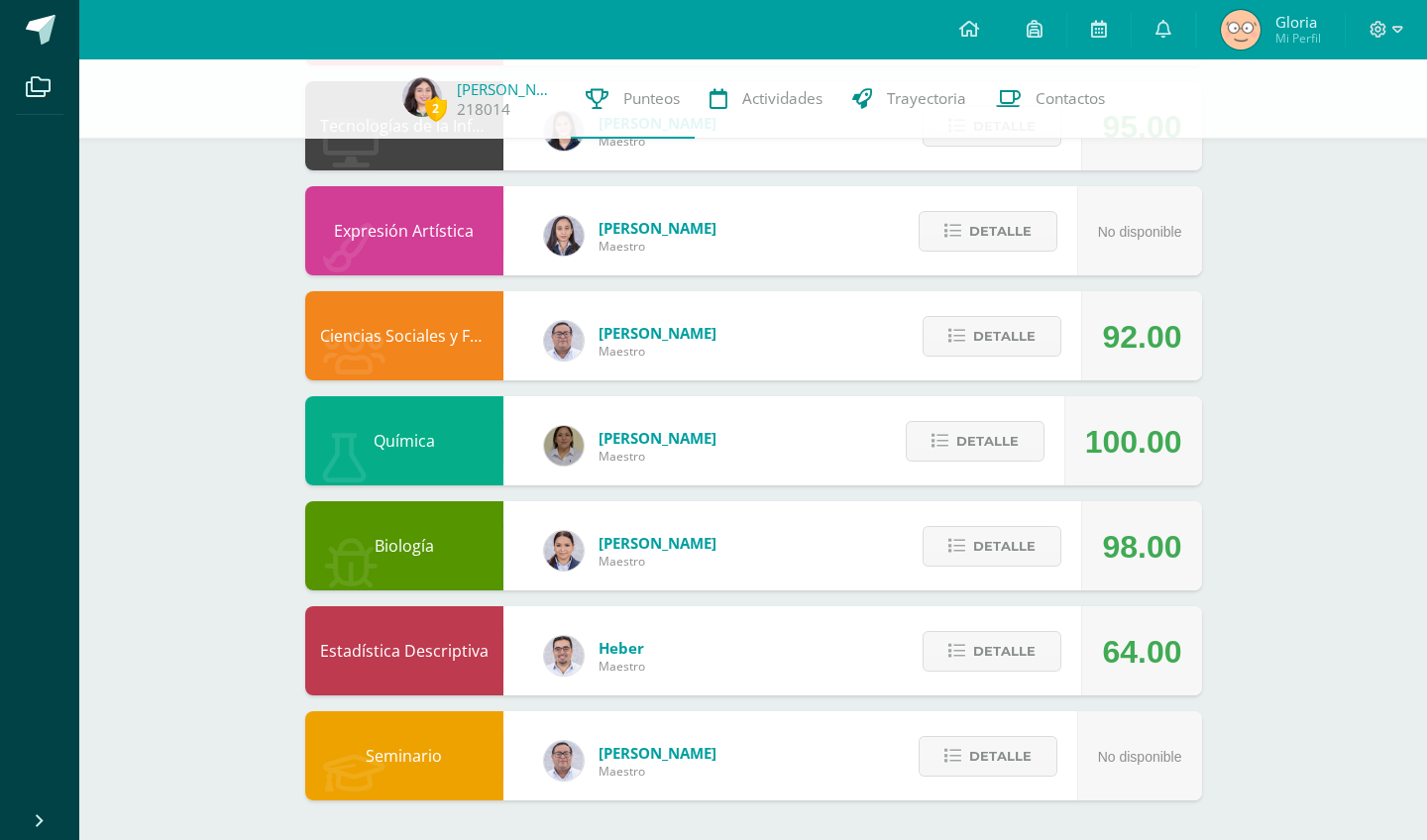 scroll, scrollTop: 861, scrollLeft: 0, axis: vertical 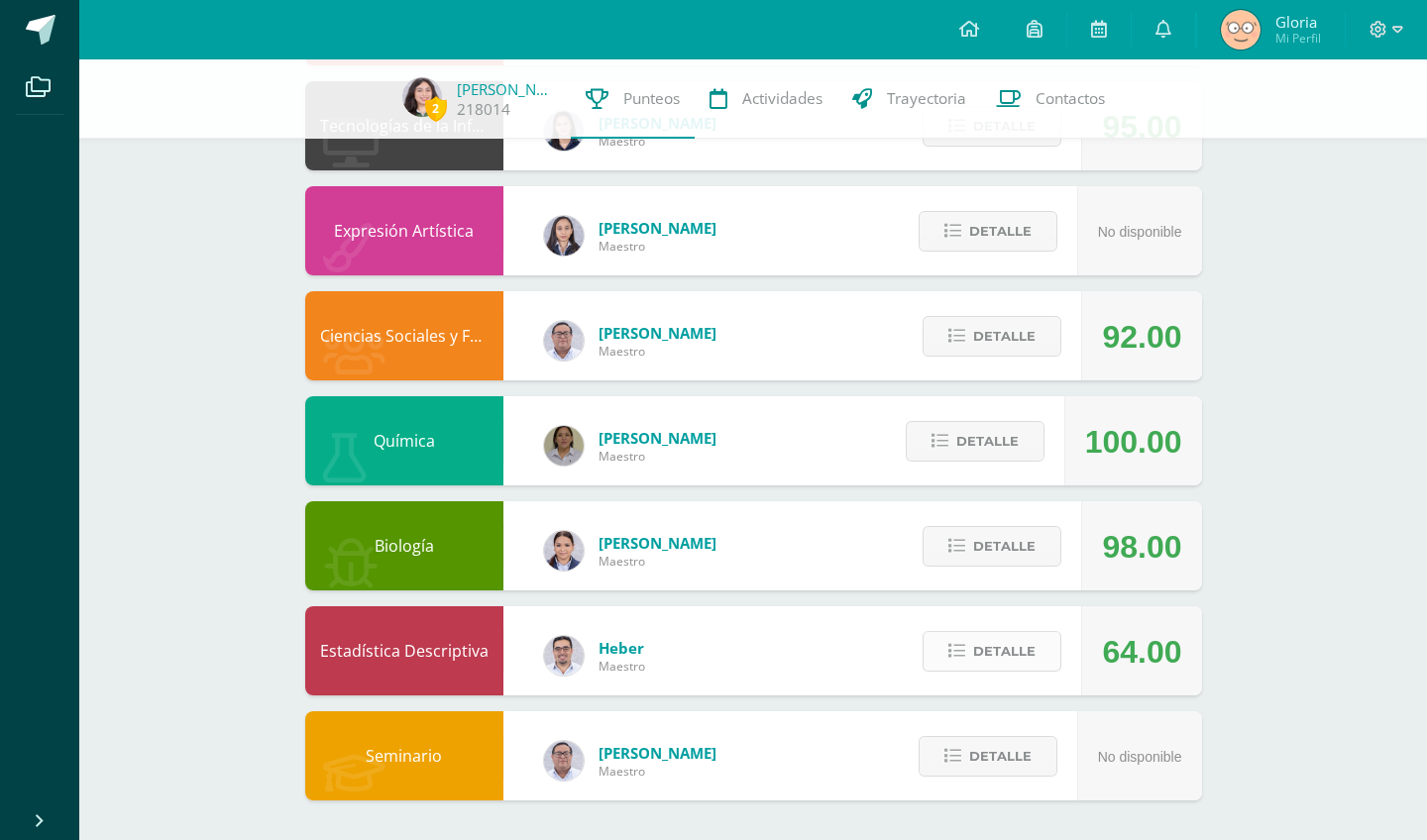 click on "Detalle" at bounding box center (1004, 651) 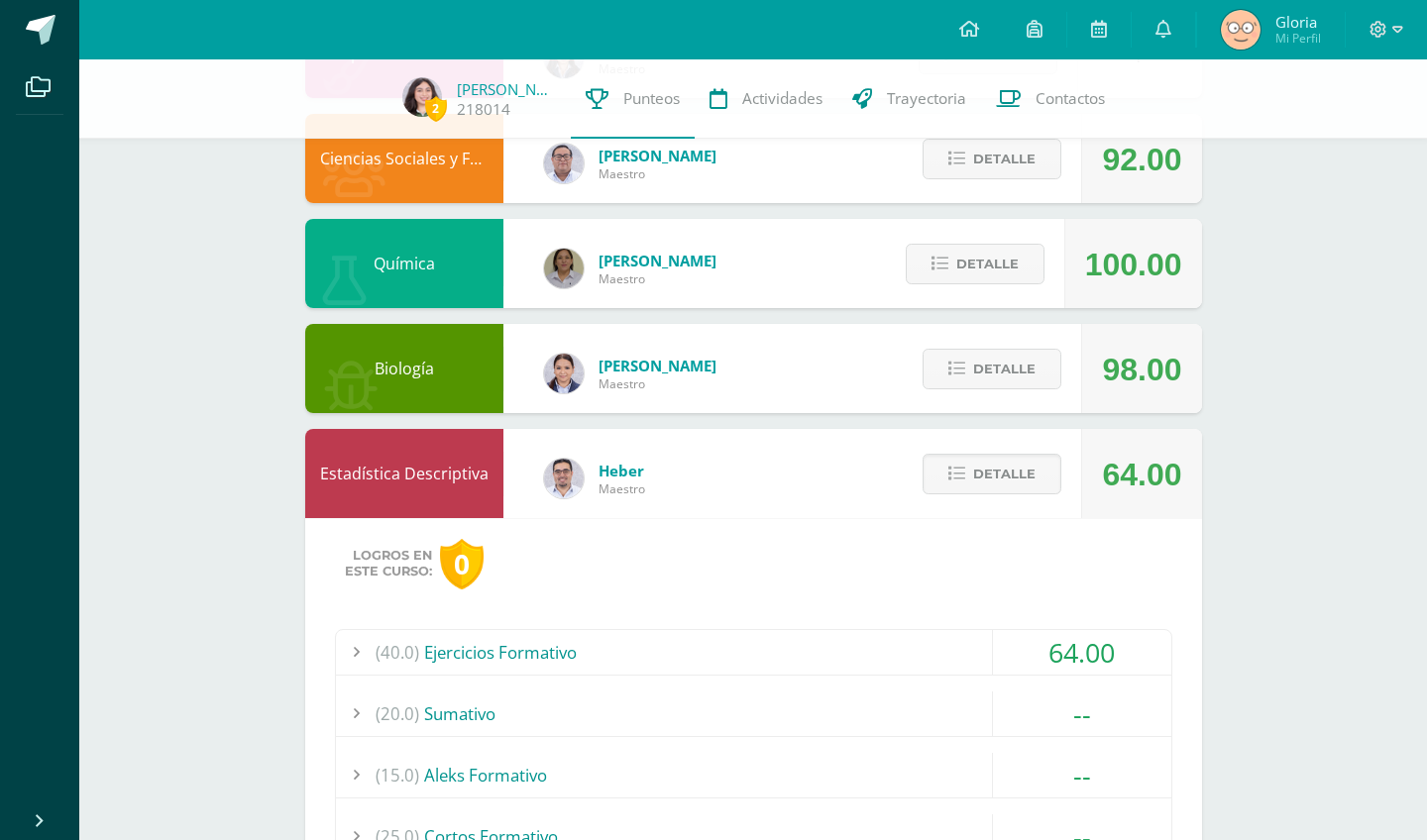 scroll, scrollTop: 1253, scrollLeft: 0, axis: vertical 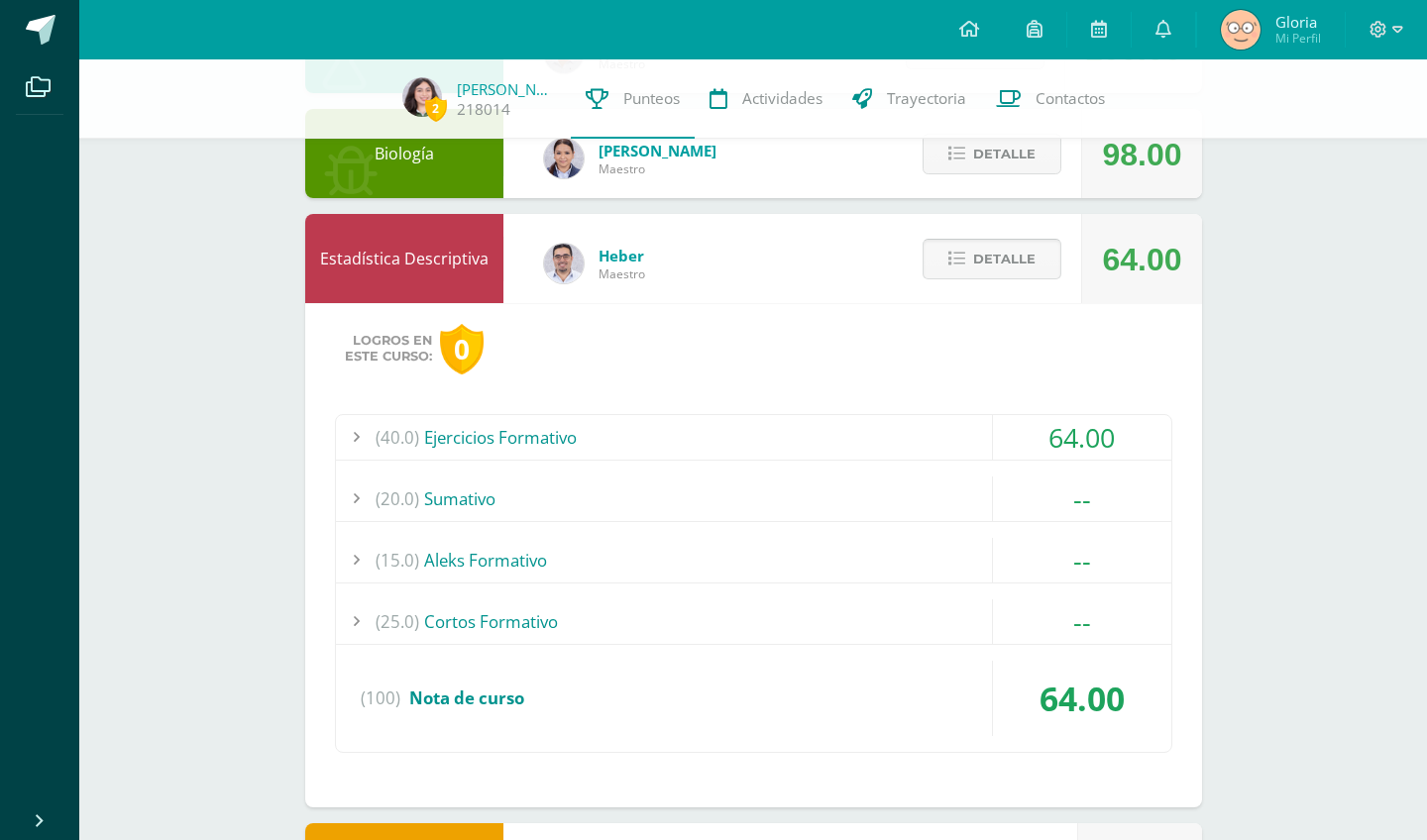 click on "Detalle" at bounding box center (1004, 259) 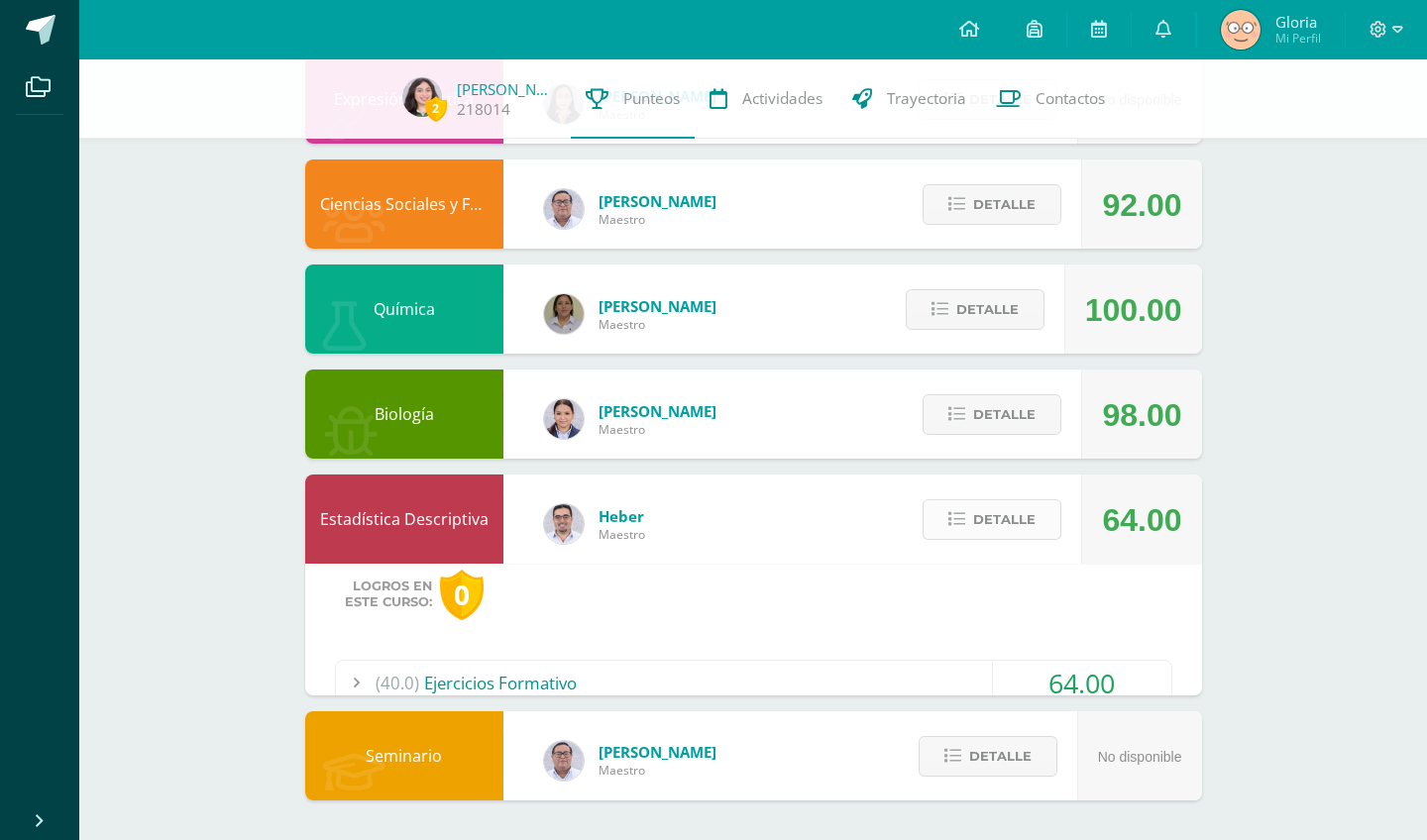 scroll, scrollTop: 861, scrollLeft: 0, axis: vertical 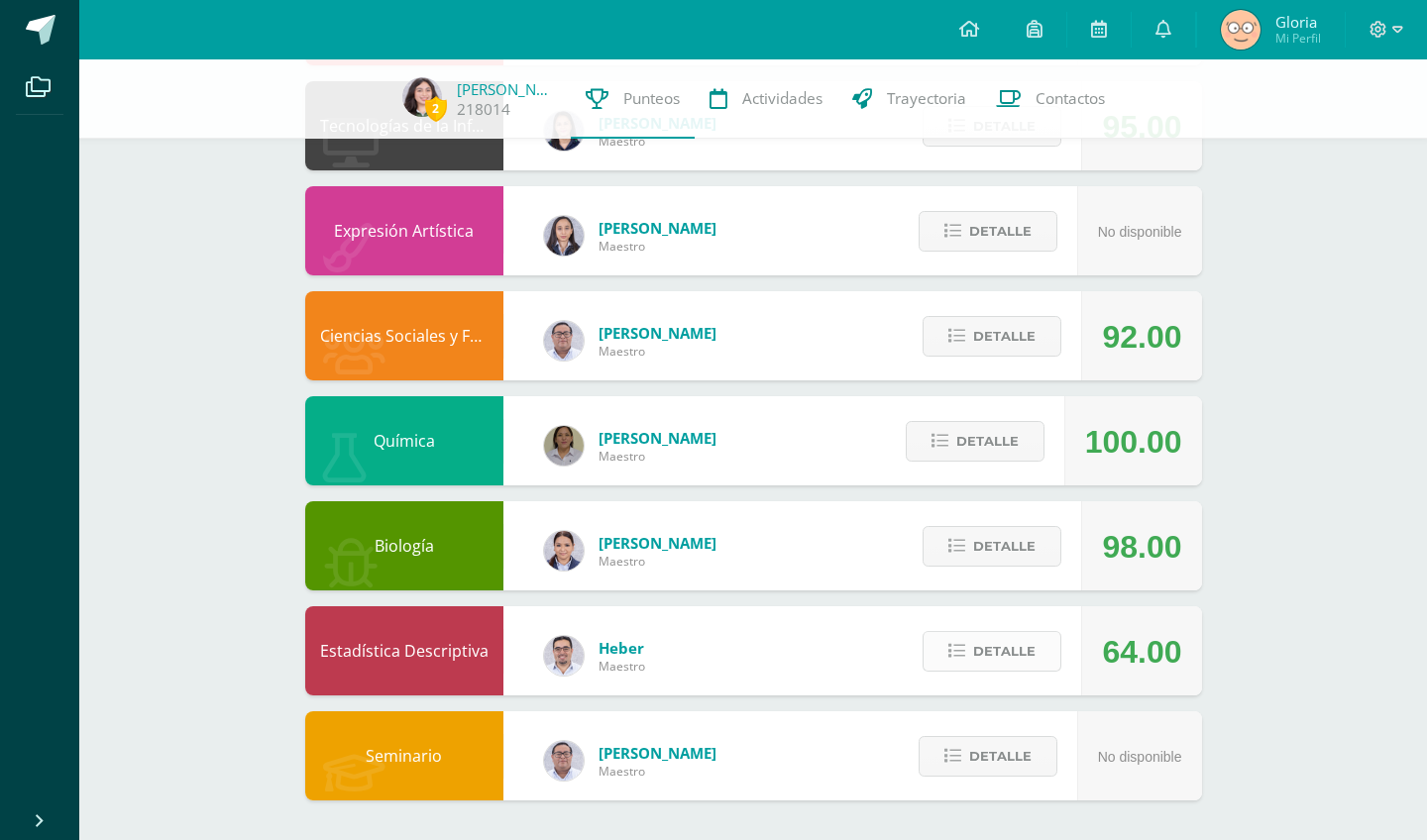 click on "Detalle" at bounding box center [1004, 651] 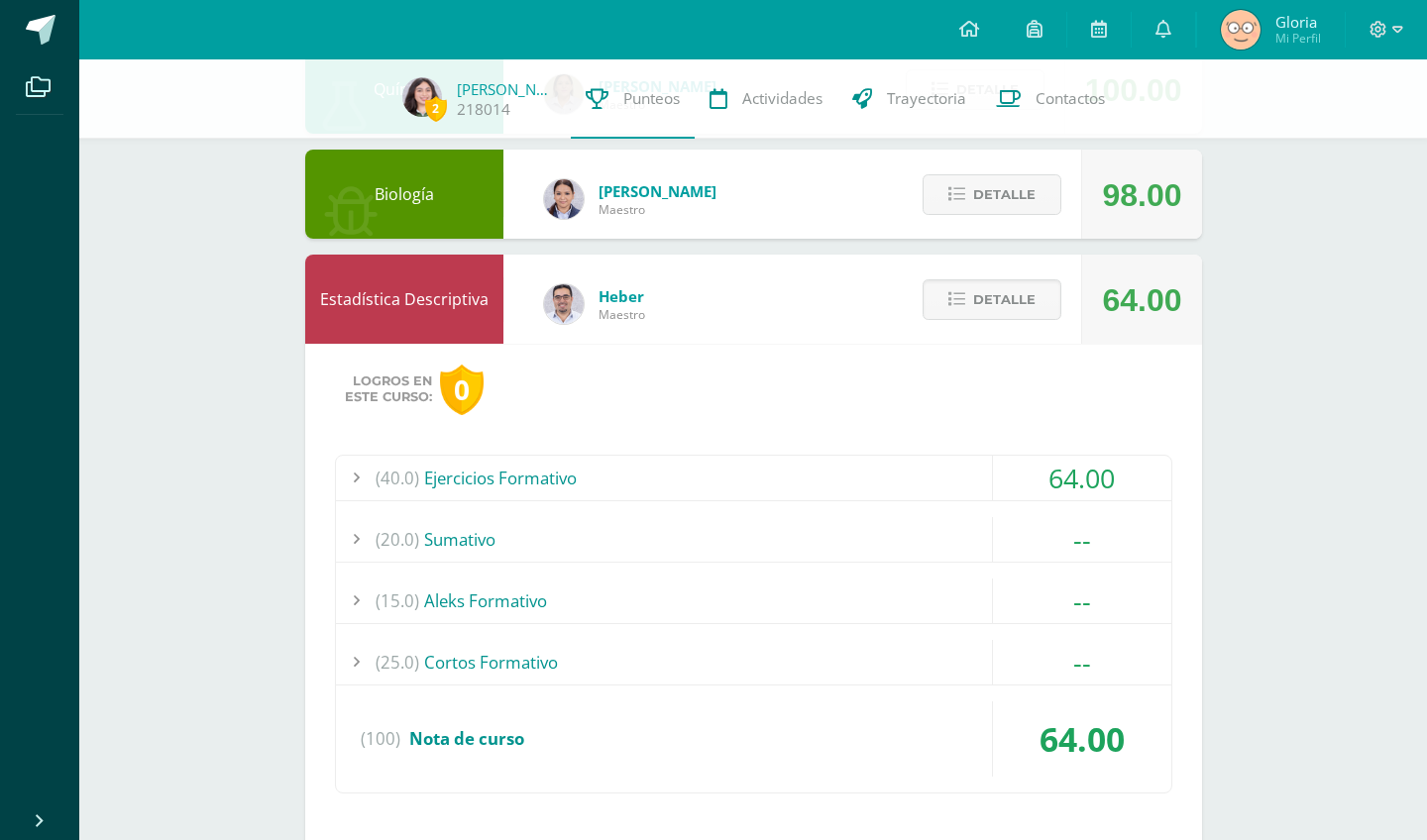 scroll, scrollTop: 1239, scrollLeft: 0, axis: vertical 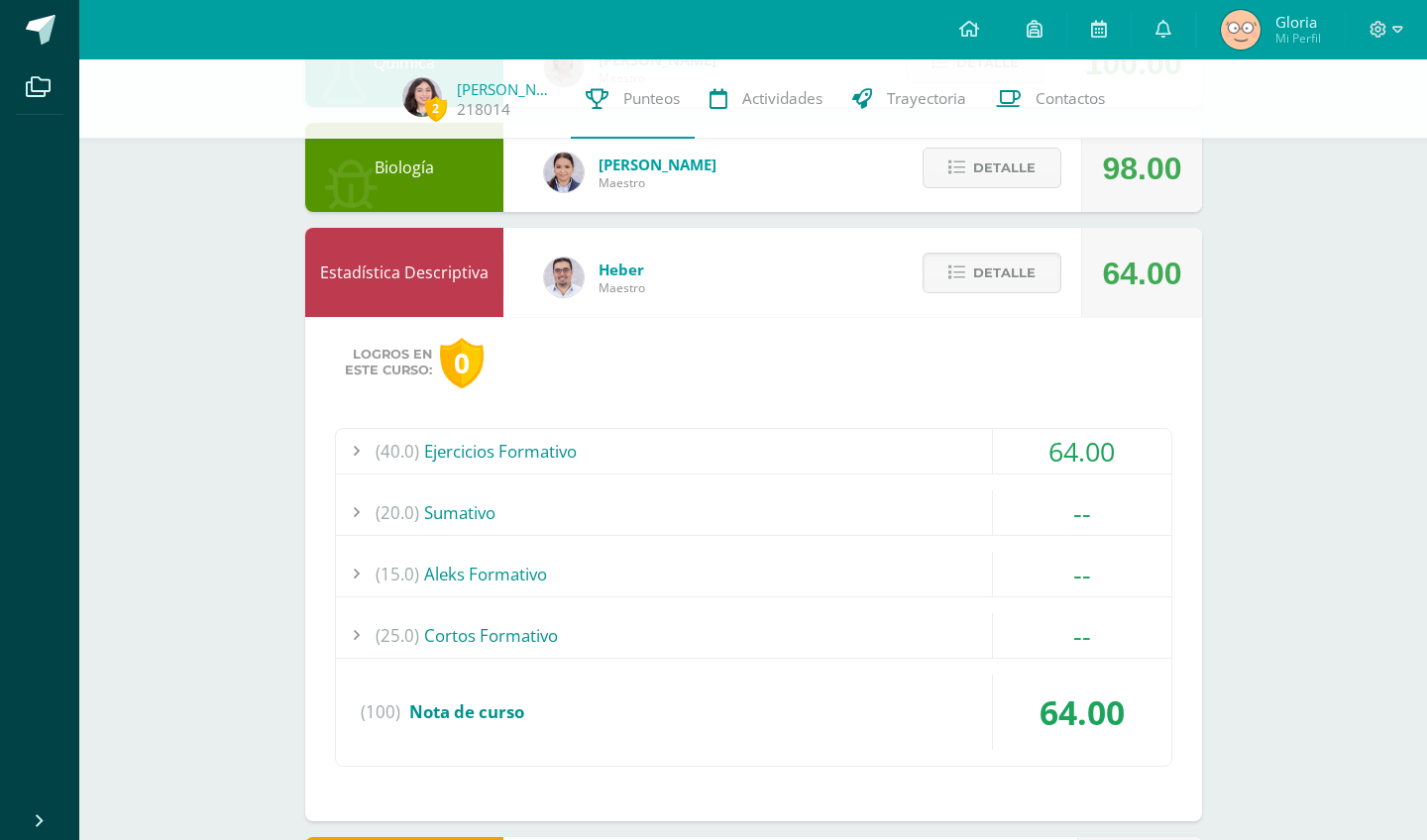 click on "(40.0)
Ejercicios Formativo" at bounding box center [753, 451] 